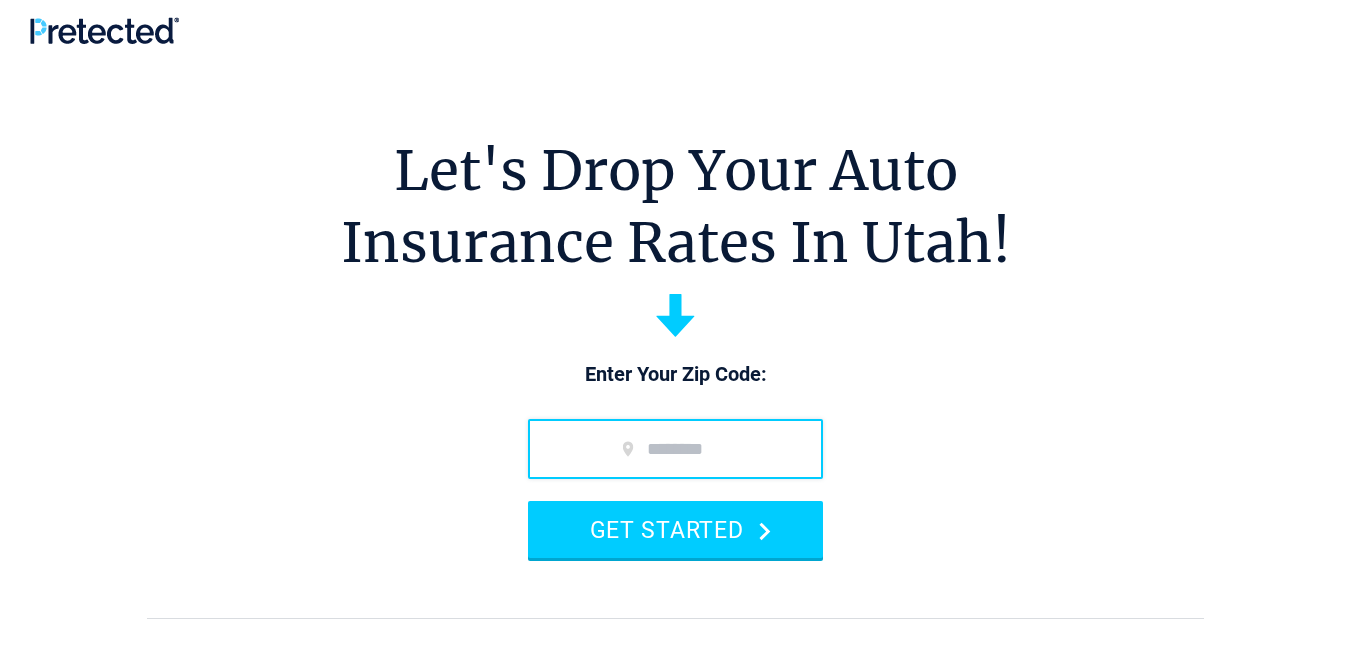 click at bounding box center (675, 449) 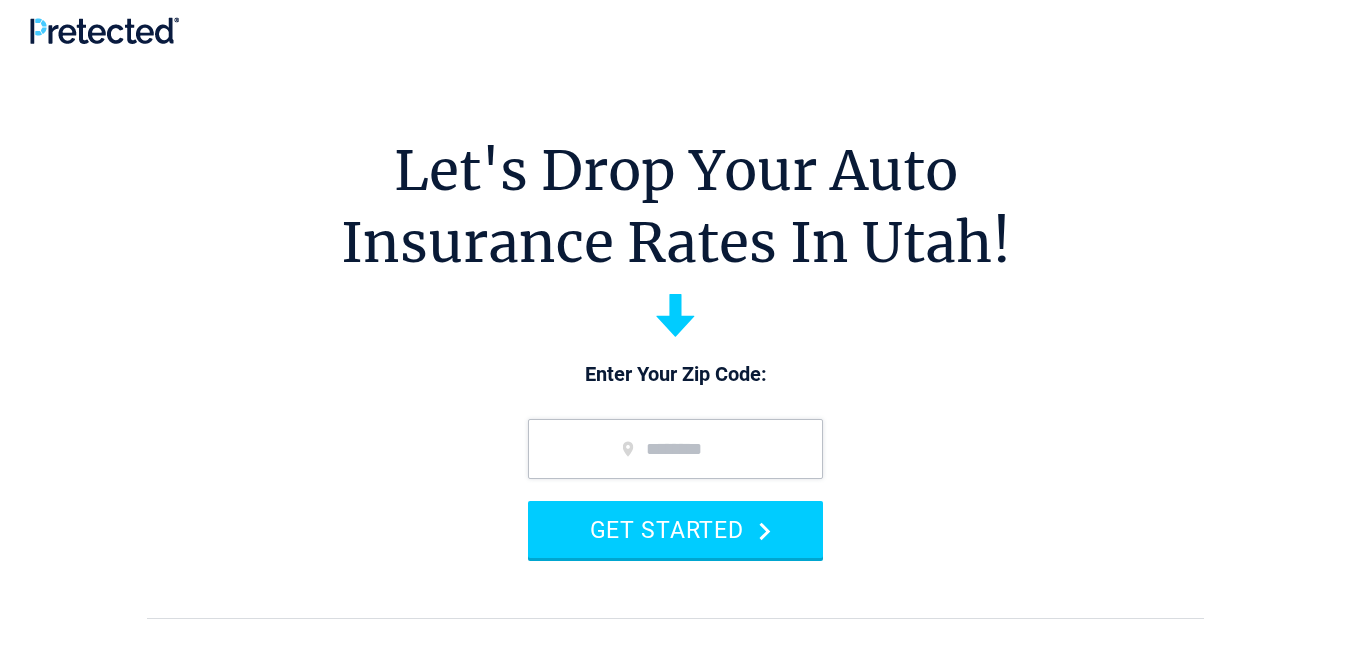 type on "*****" 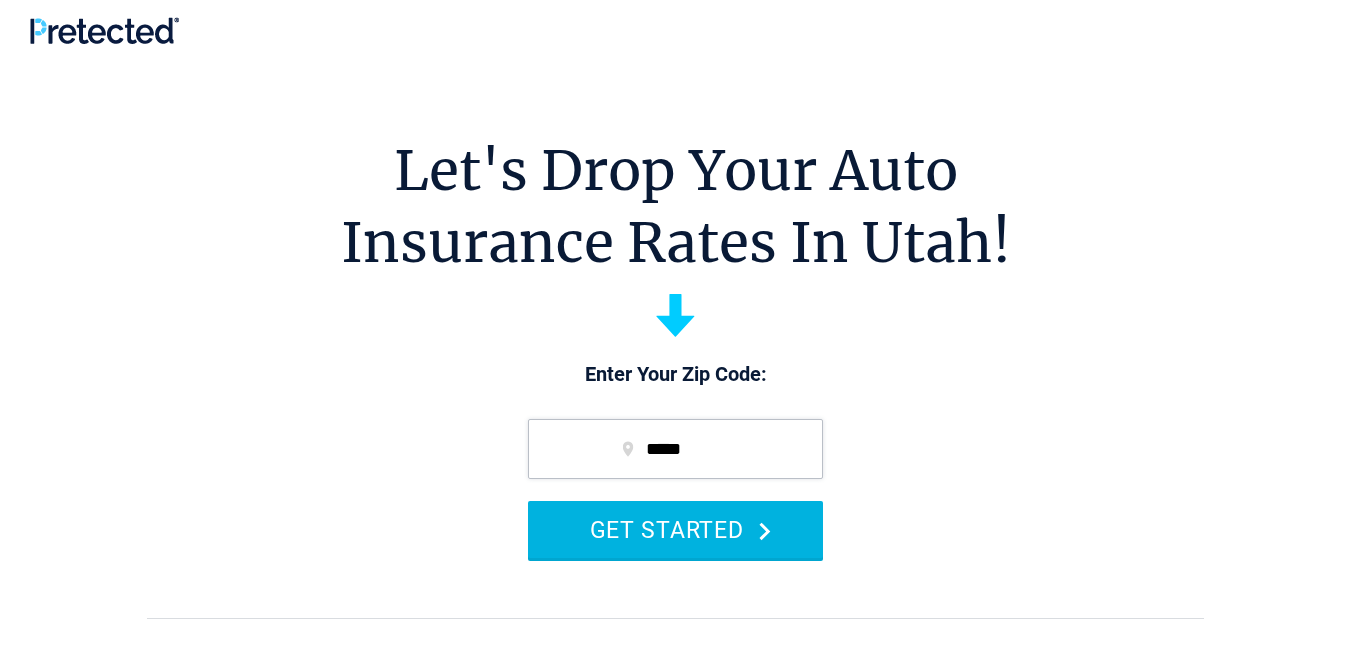 click on "GET STARTED" at bounding box center (675, 529) 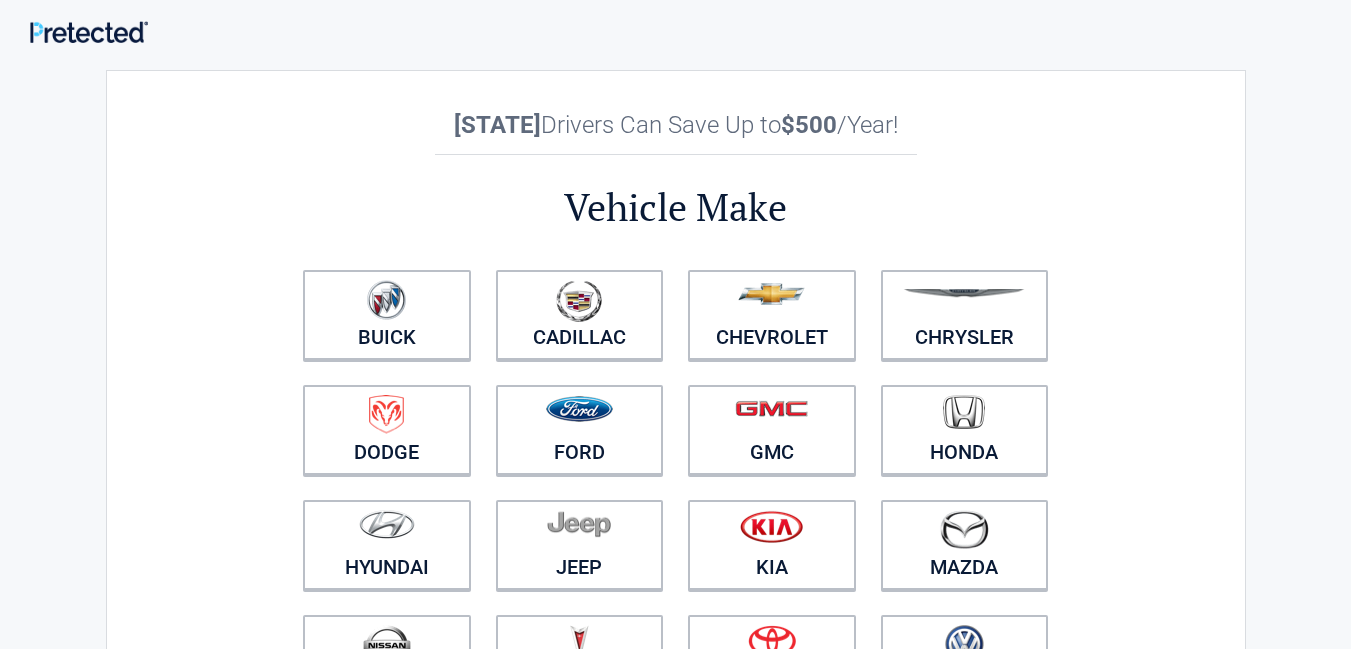 scroll, scrollTop: 0, scrollLeft: 0, axis: both 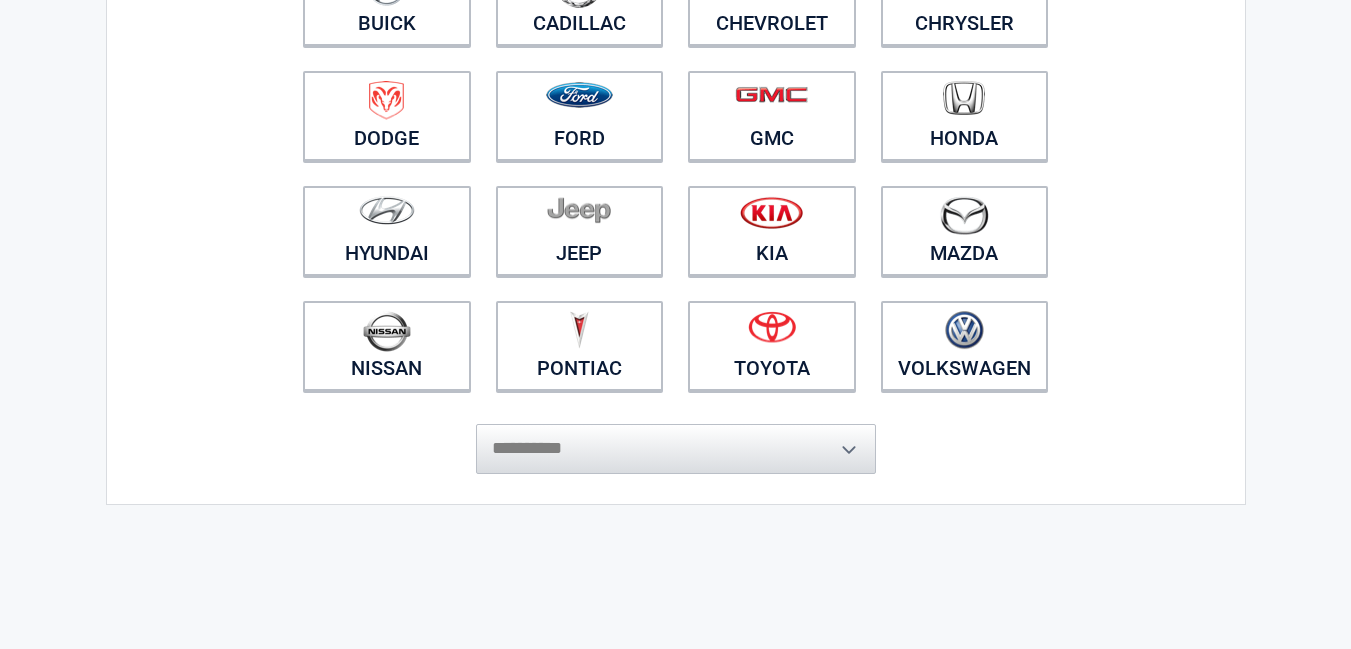 click on "**********" at bounding box center [676, 439] 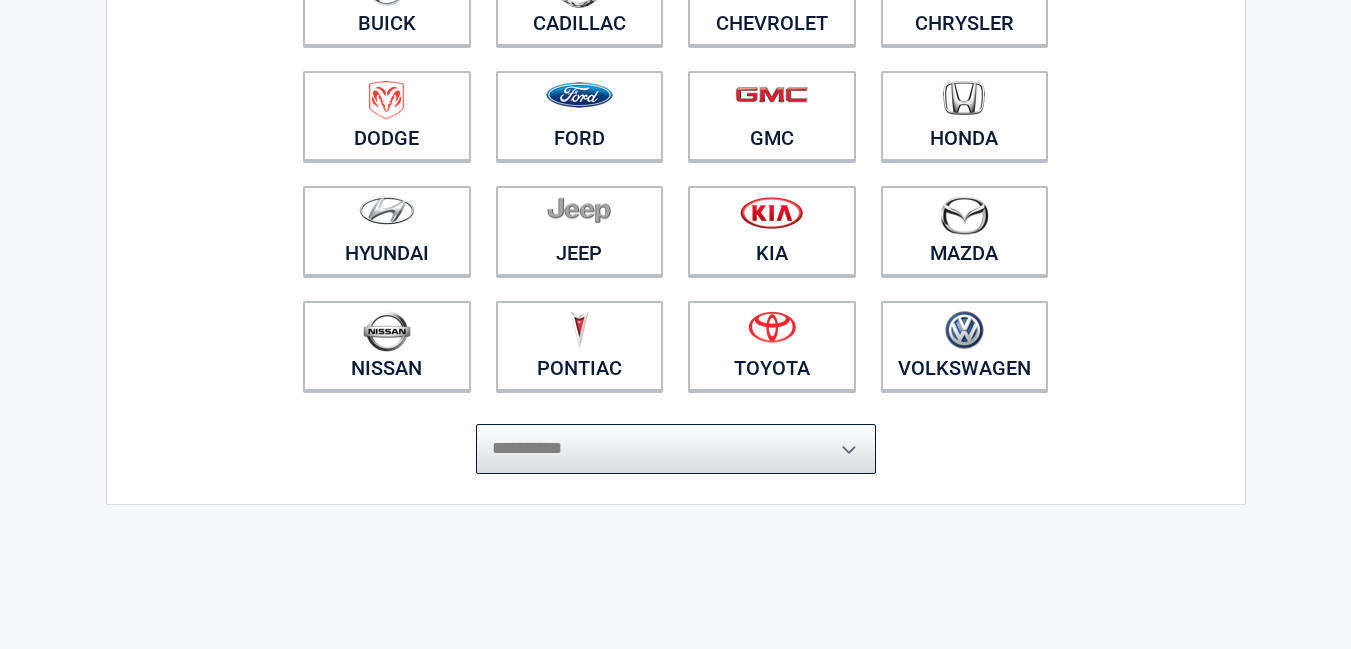 click on "**********" at bounding box center (676, 449) 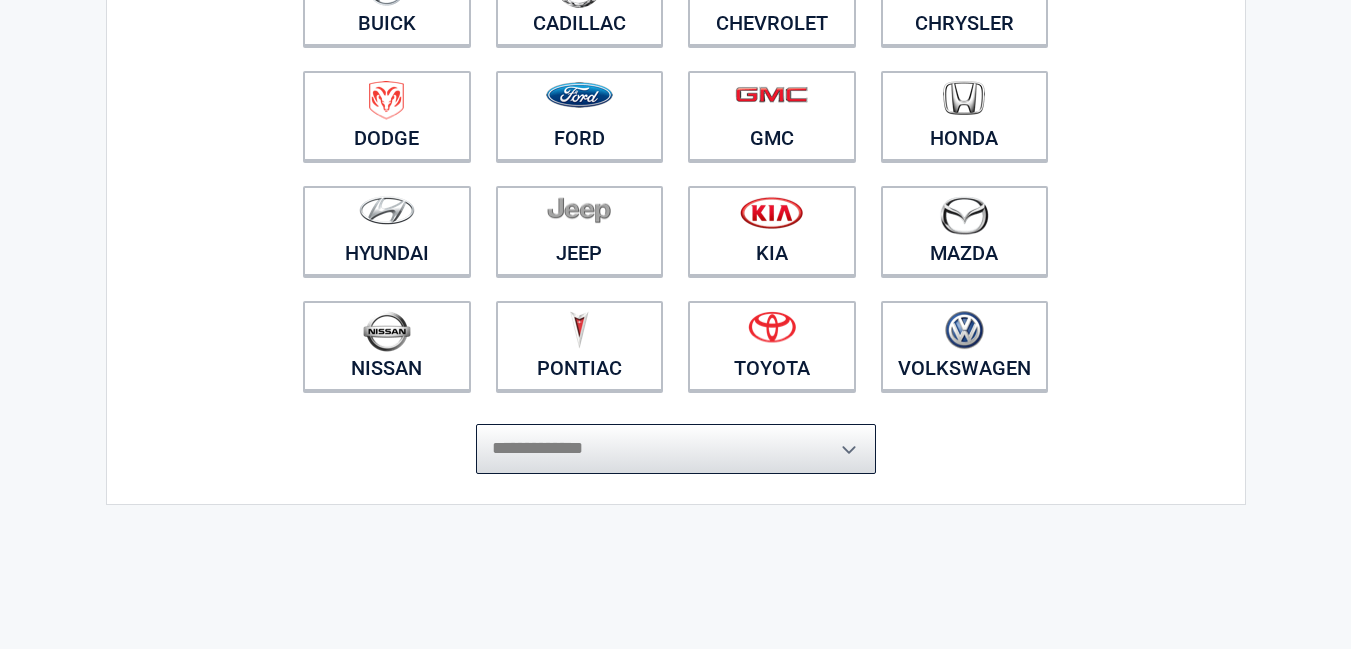 click on "**********" at bounding box center (676, 449) 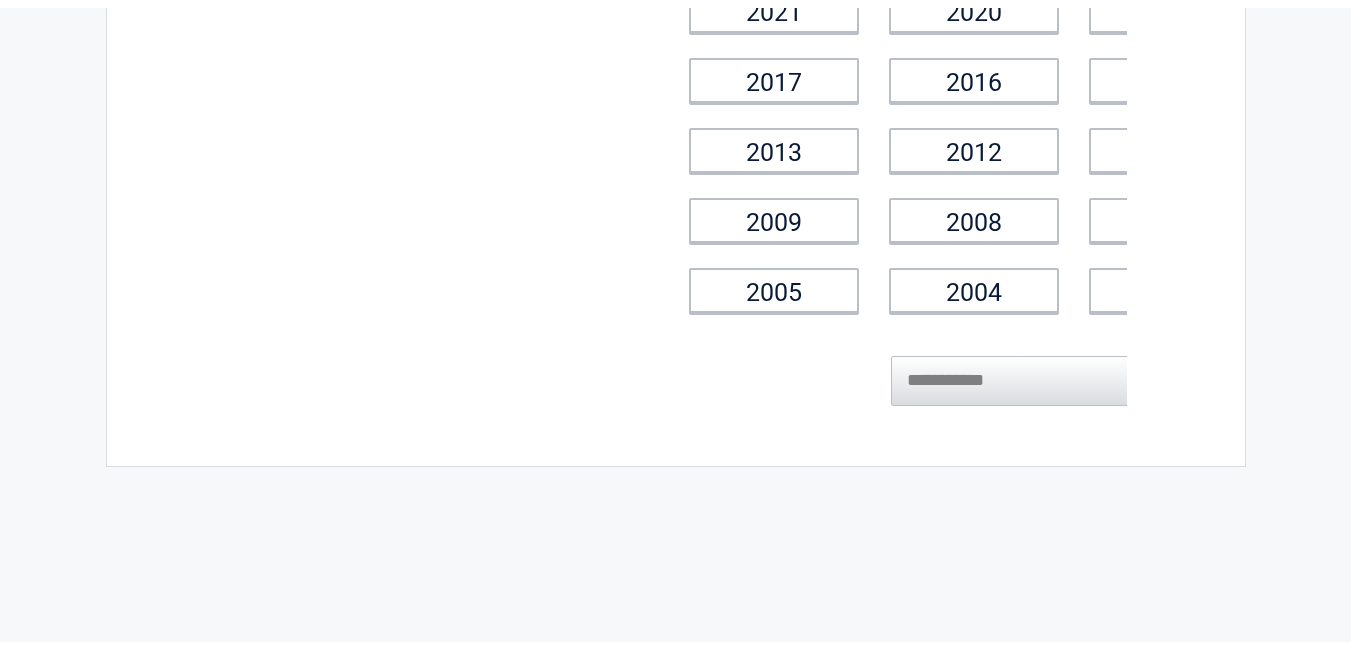scroll, scrollTop: 312, scrollLeft: 0, axis: vertical 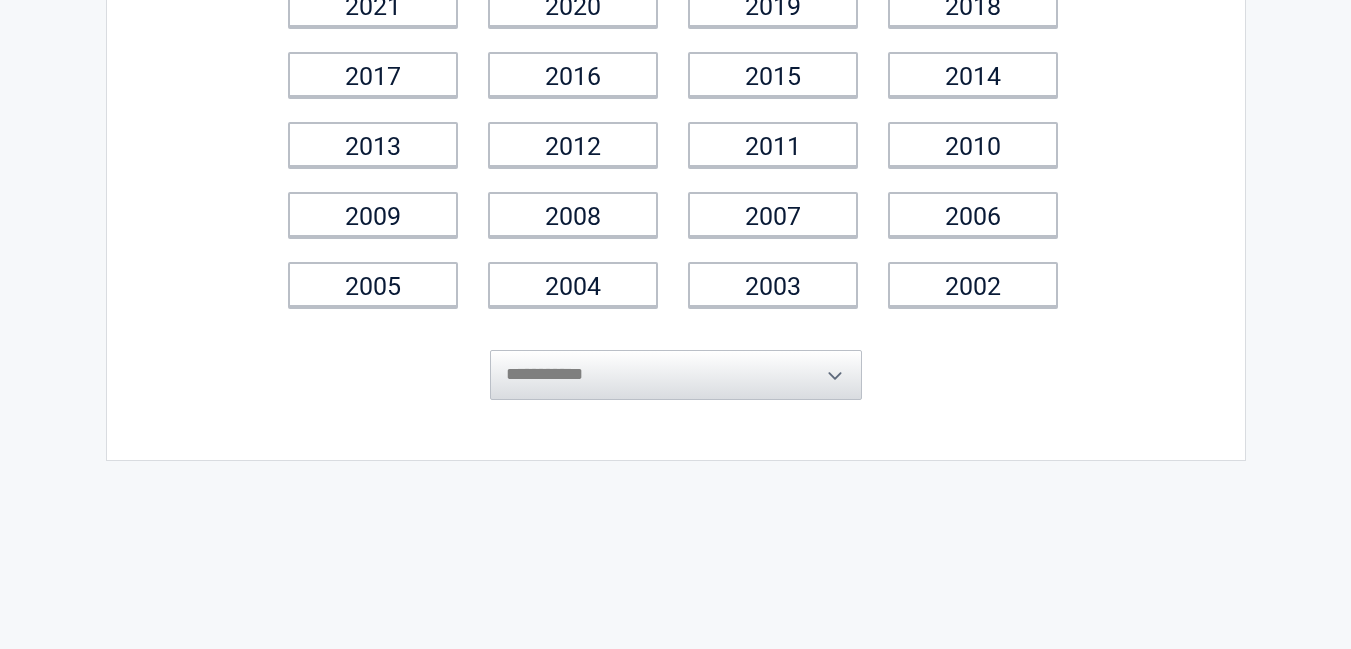 click on "**********" at bounding box center [676, 236] 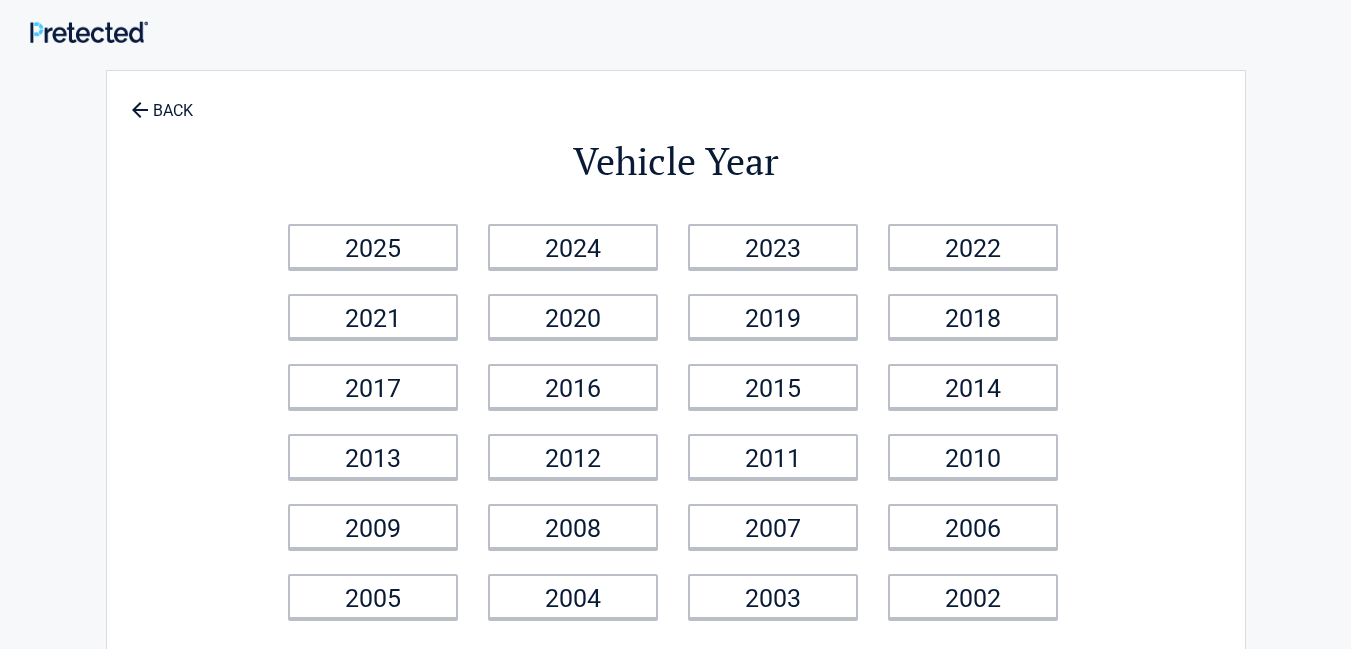 scroll, scrollTop: 0, scrollLeft: 0, axis: both 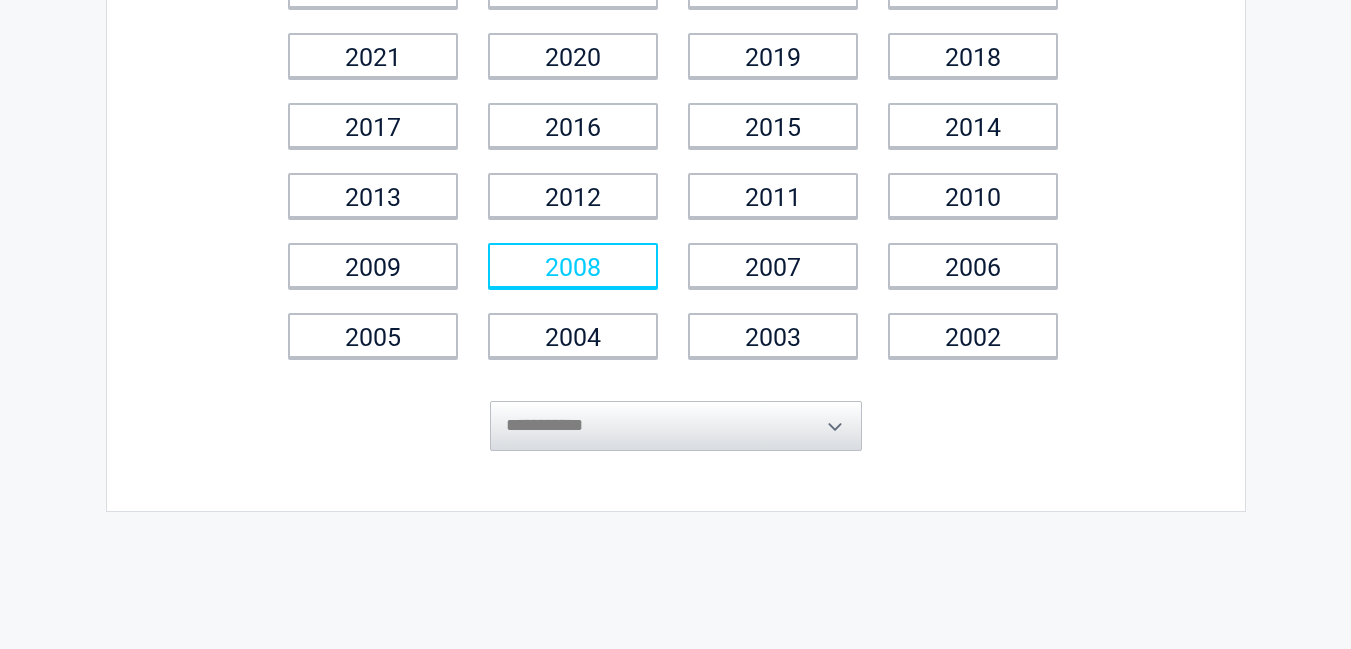 click on "2008" at bounding box center [573, 265] 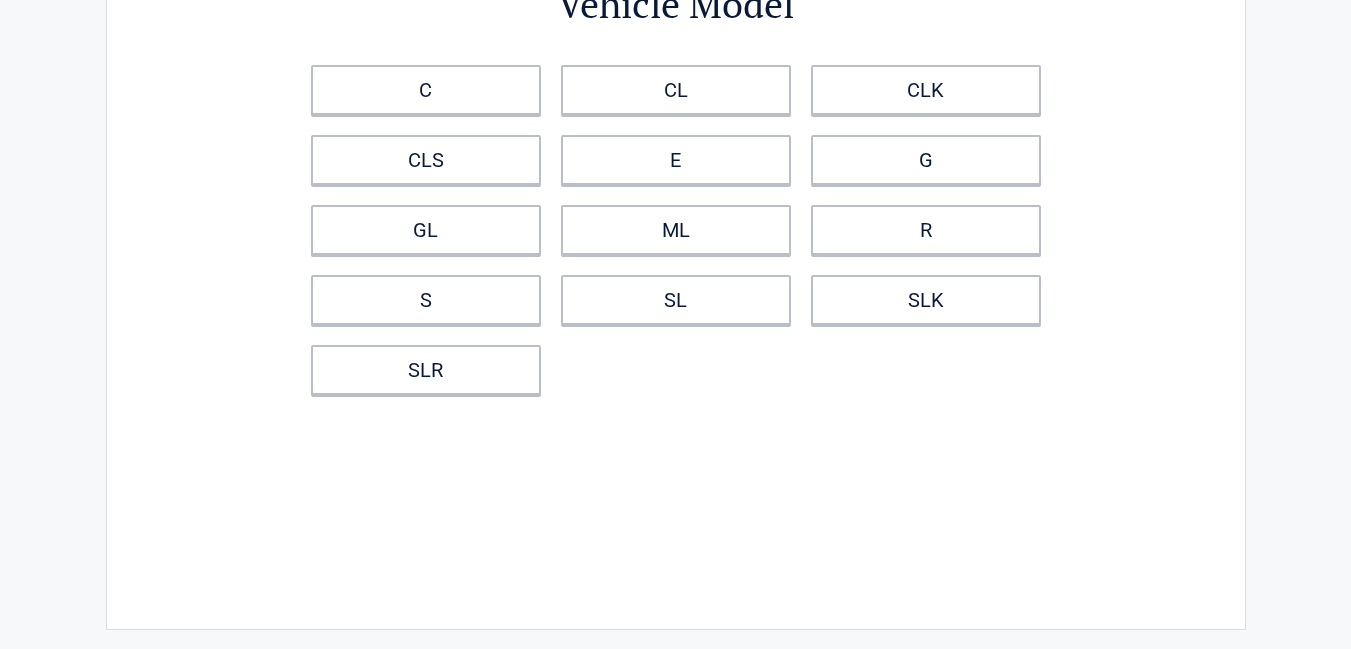 scroll, scrollTop: 0, scrollLeft: 0, axis: both 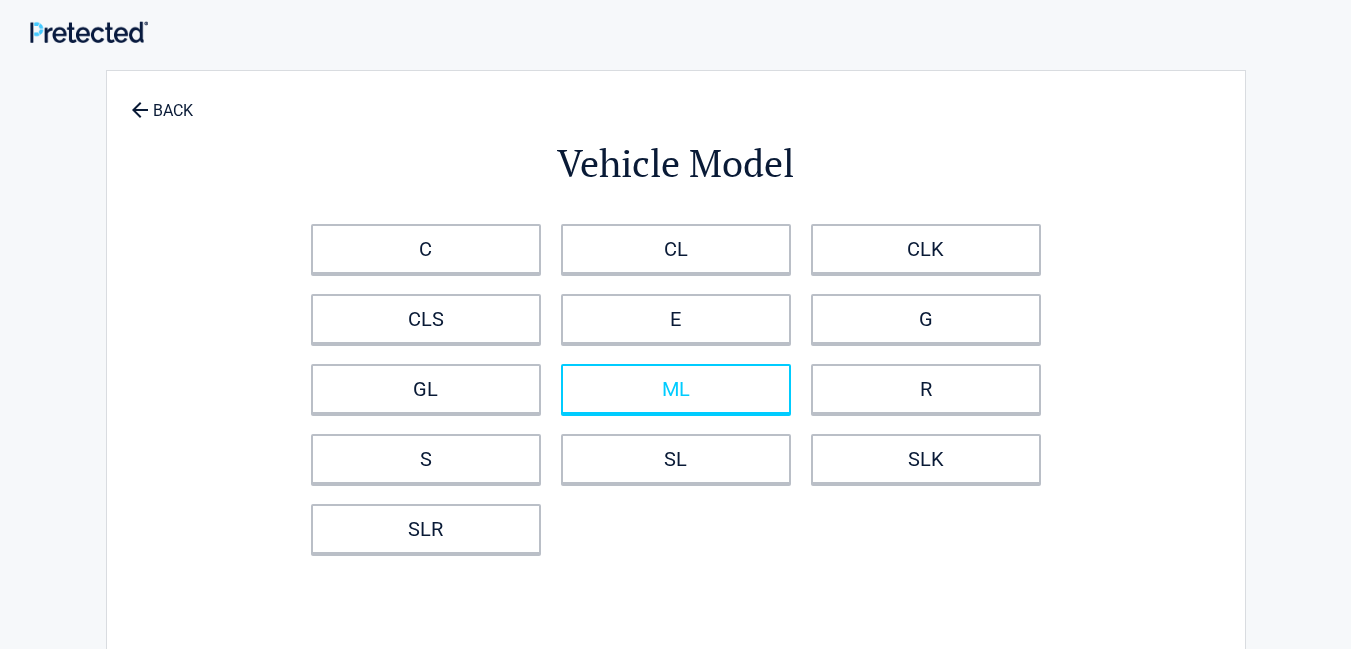 click on "ML" at bounding box center [676, 389] 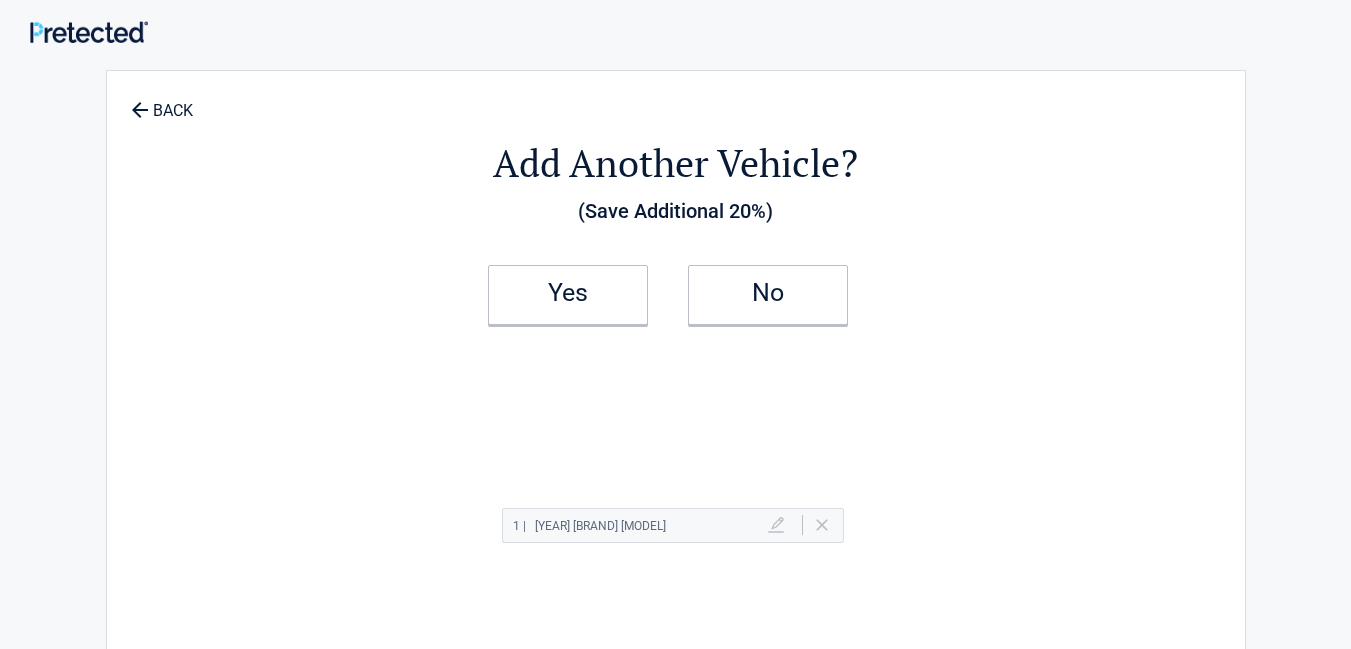 scroll, scrollTop: 0, scrollLeft: 0, axis: both 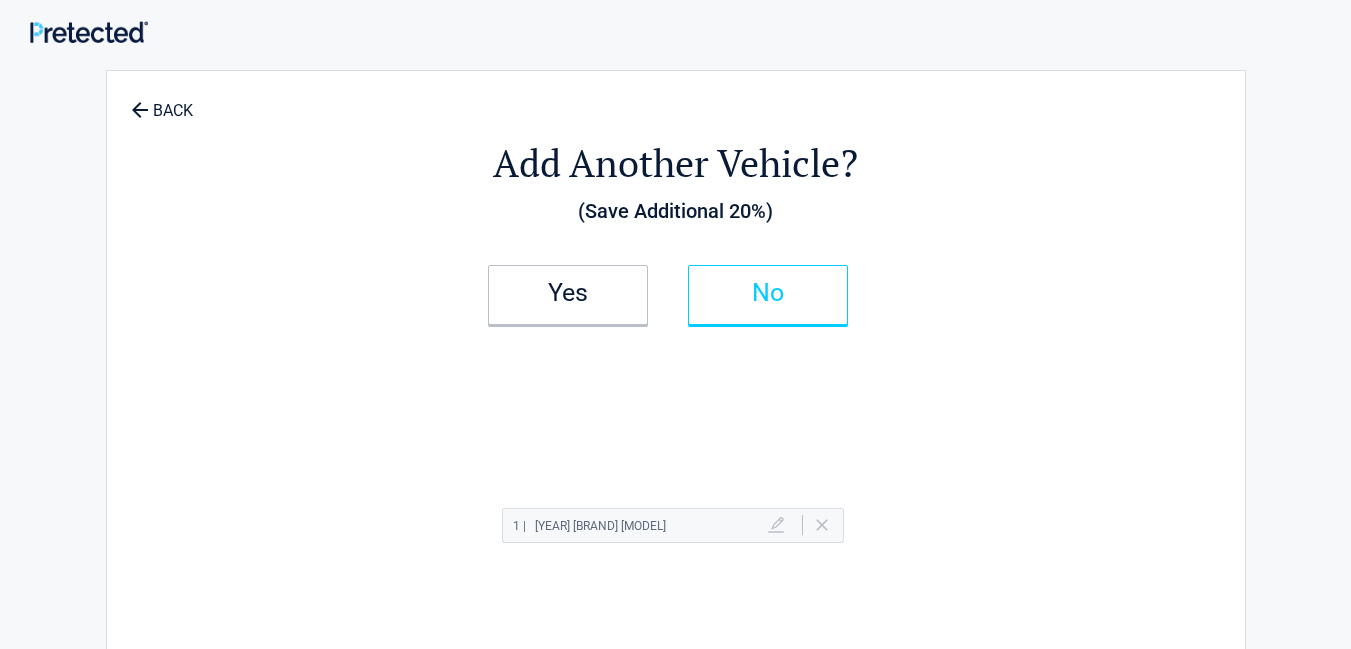 click on "No" at bounding box center [768, 295] 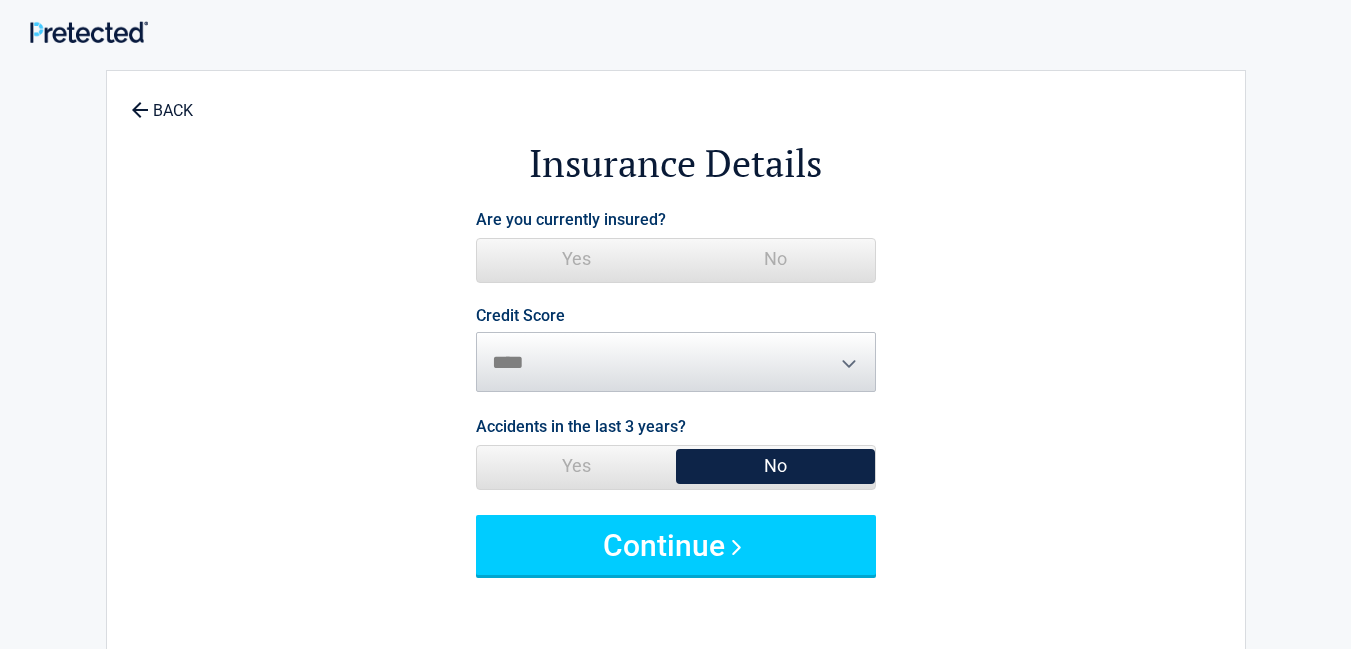 scroll, scrollTop: 0, scrollLeft: 0, axis: both 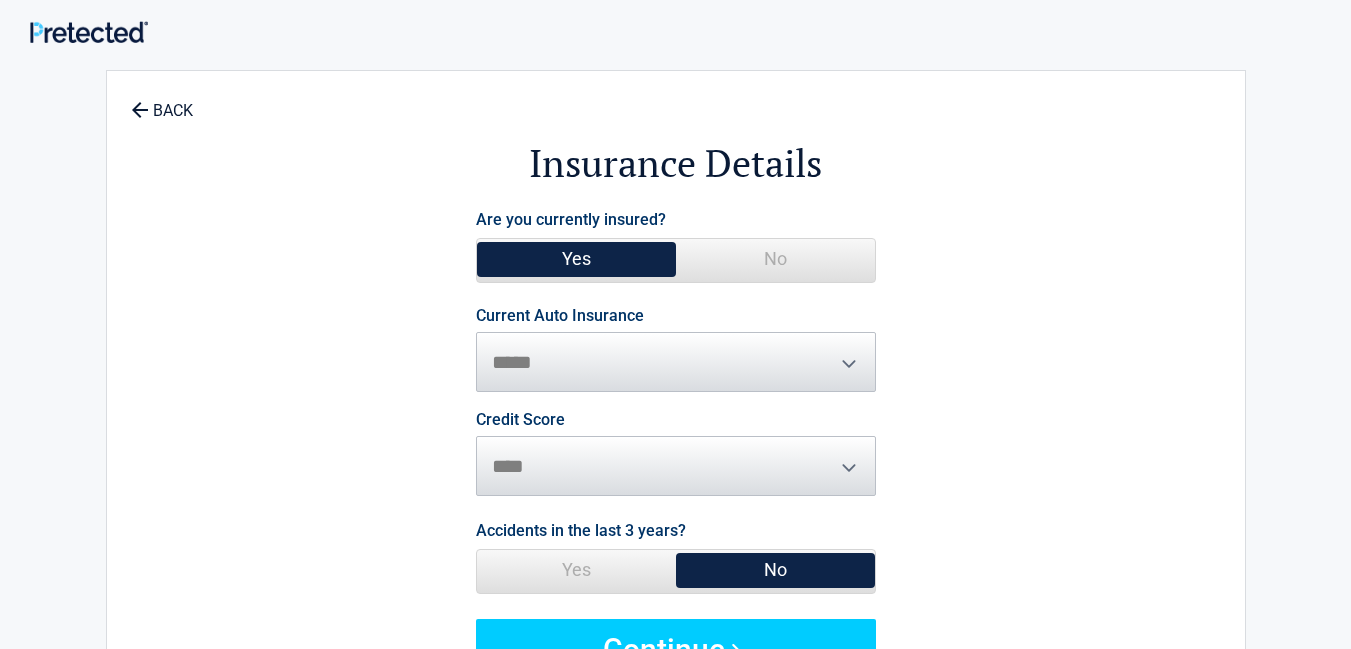 click on "**********" at bounding box center (676, 350) 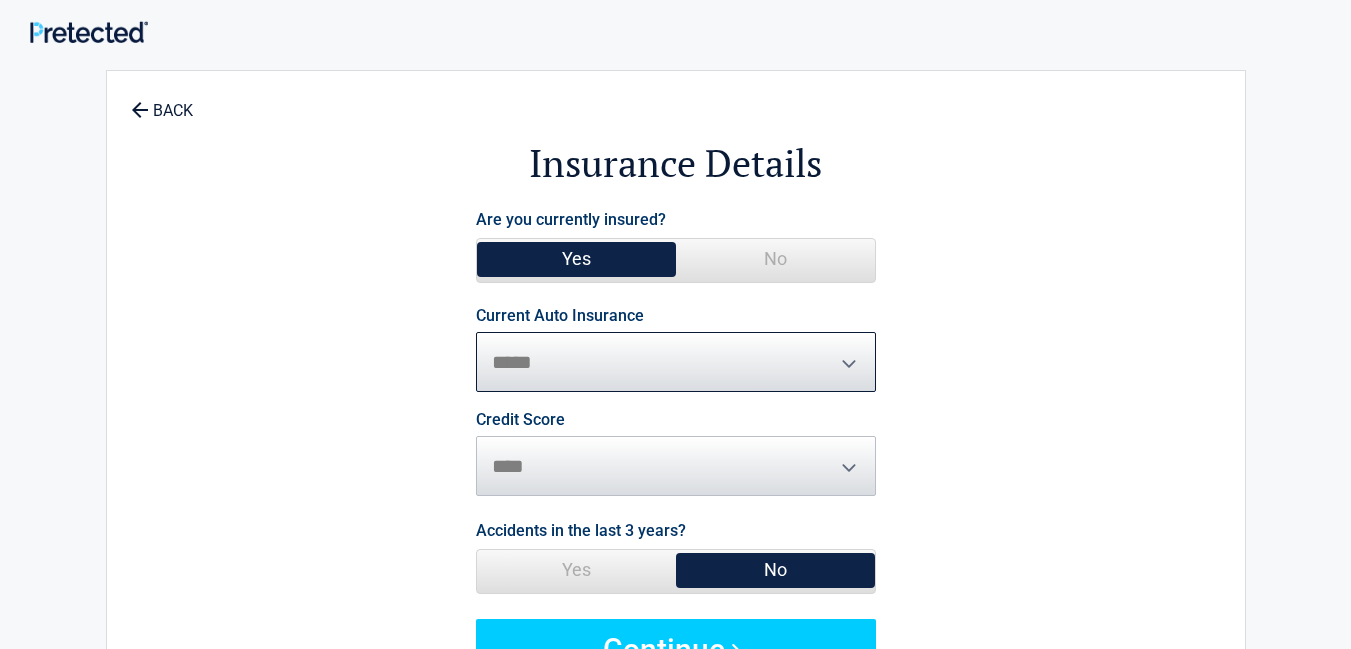 click on "**********" at bounding box center (676, 362) 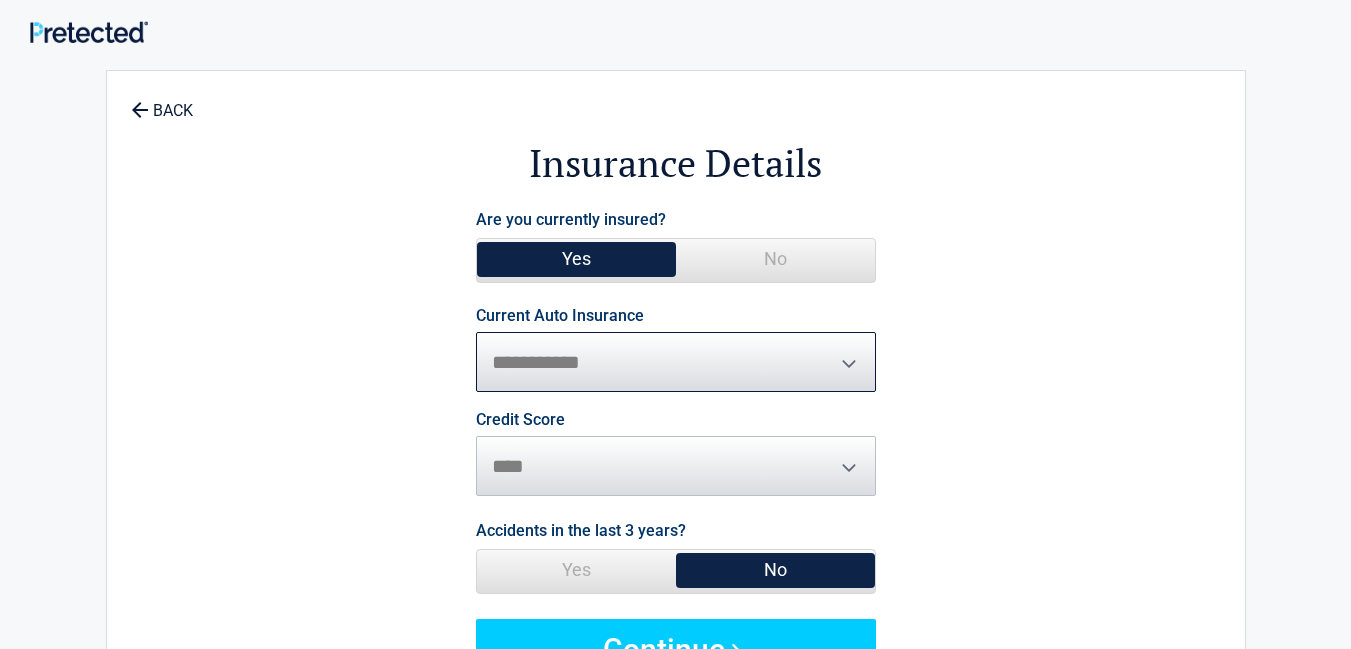 click on "**********" at bounding box center (676, 362) 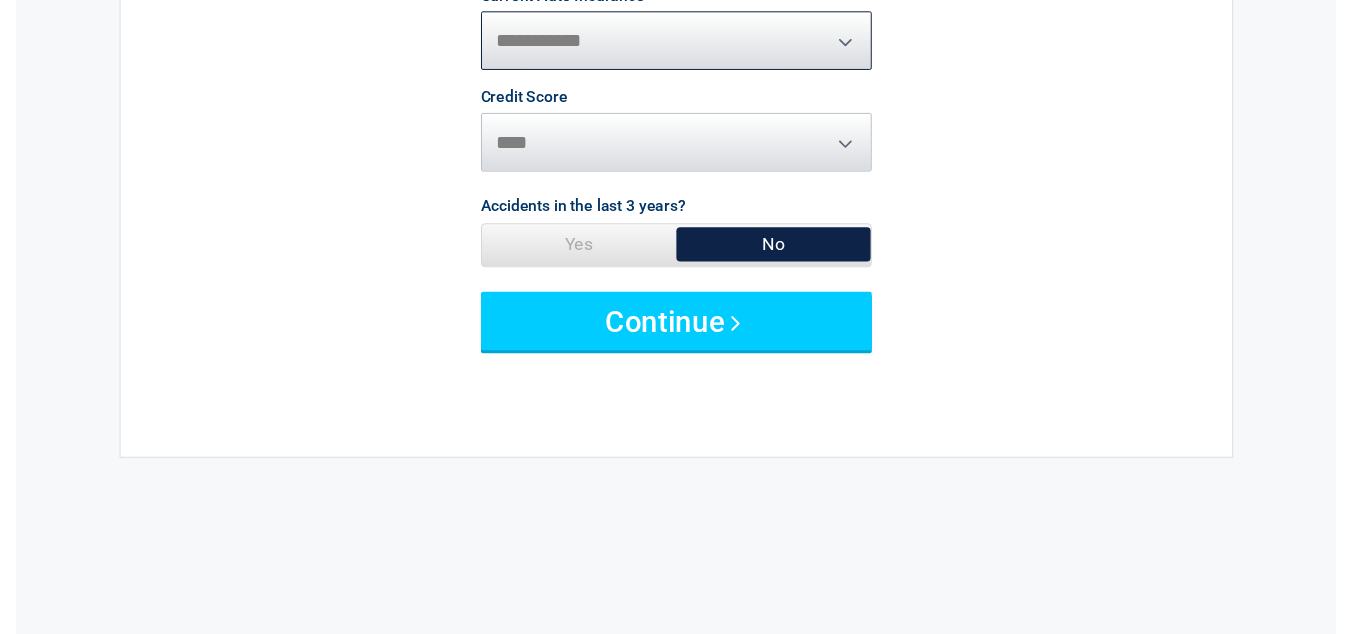 scroll, scrollTop: 337, scrollLeft: 0, axis: vertical 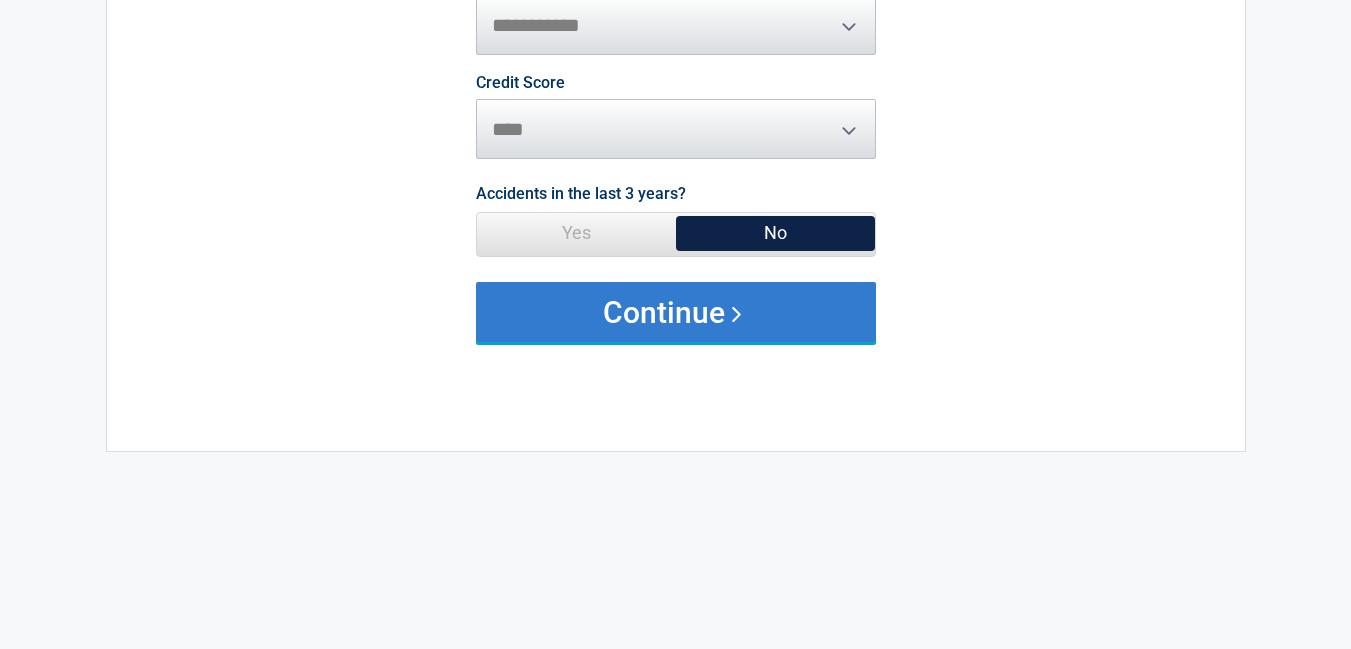 click on "Continue" at bounding box center (676, 312) 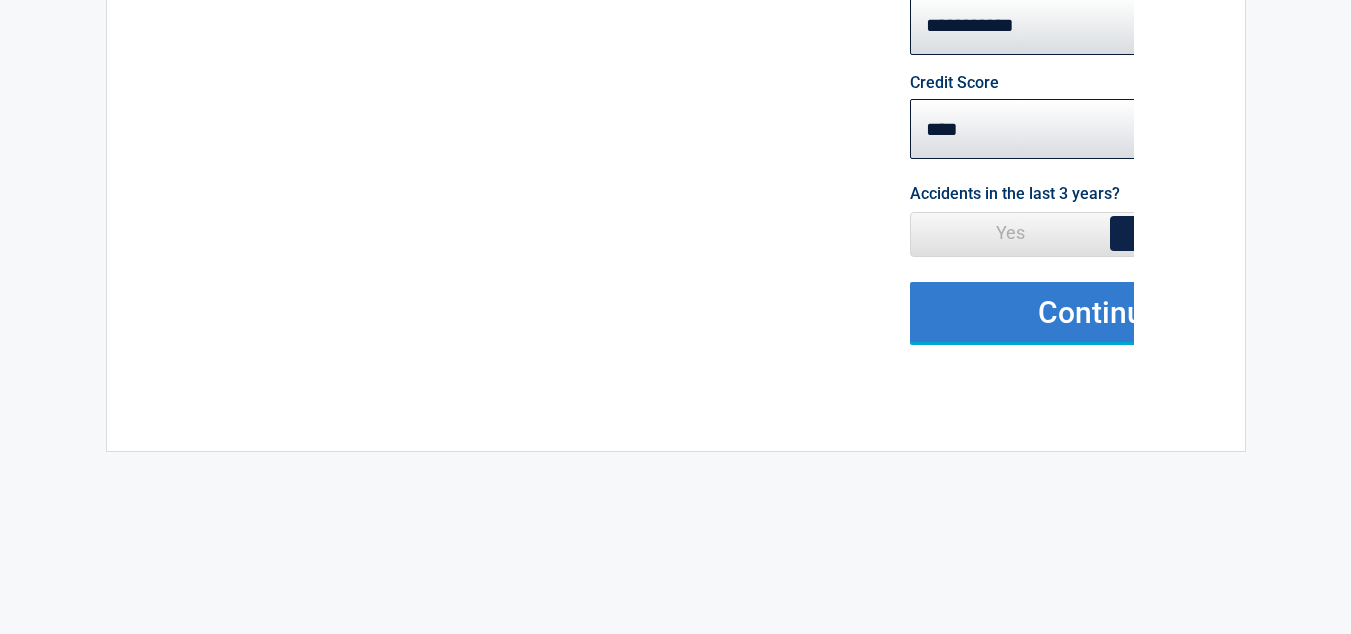 scroll, scrollTop: 0, scrollLeft: 0, axis: both 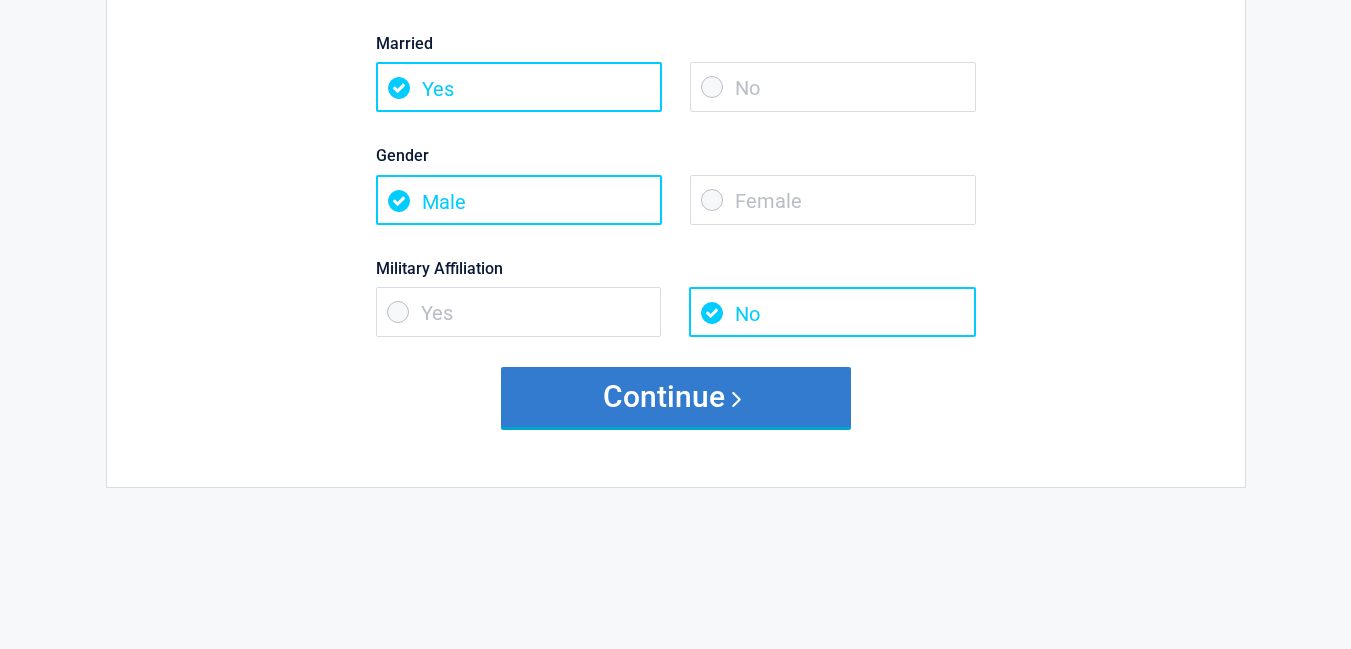 click on "Continue" at bounding box center [676, 397] 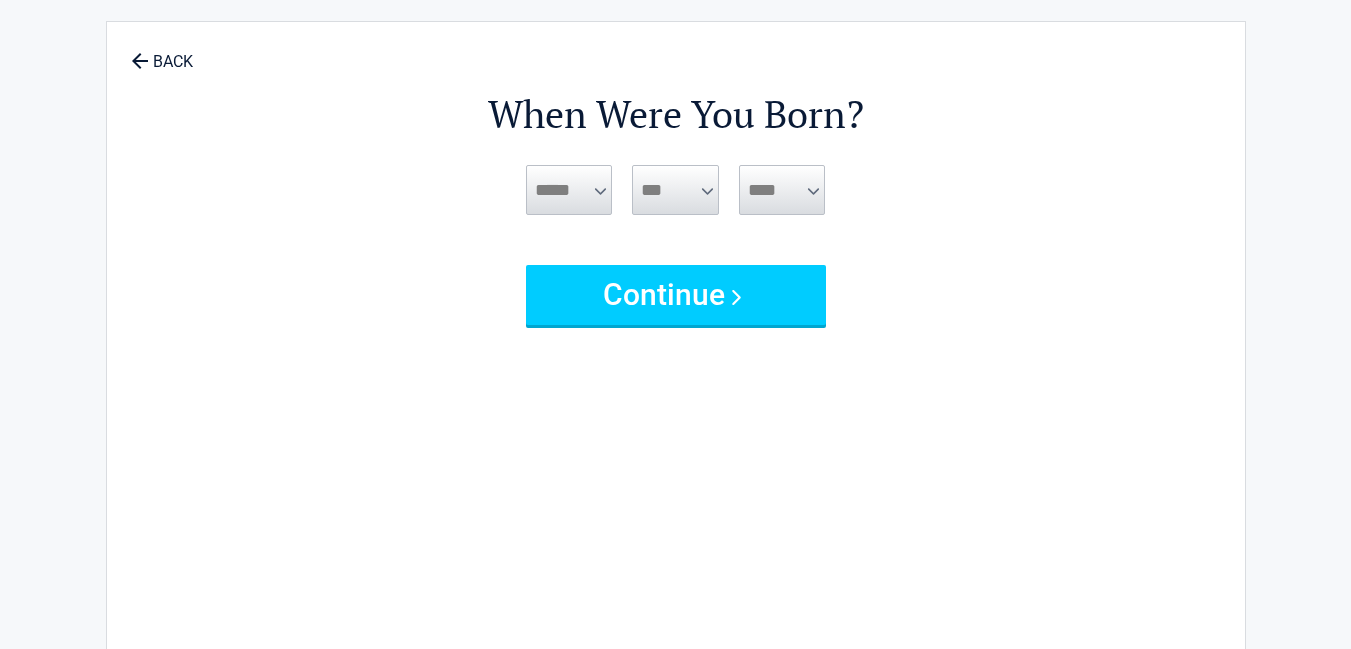 scroll, scrollTop: 0, scrollLeft: 0, axis: both 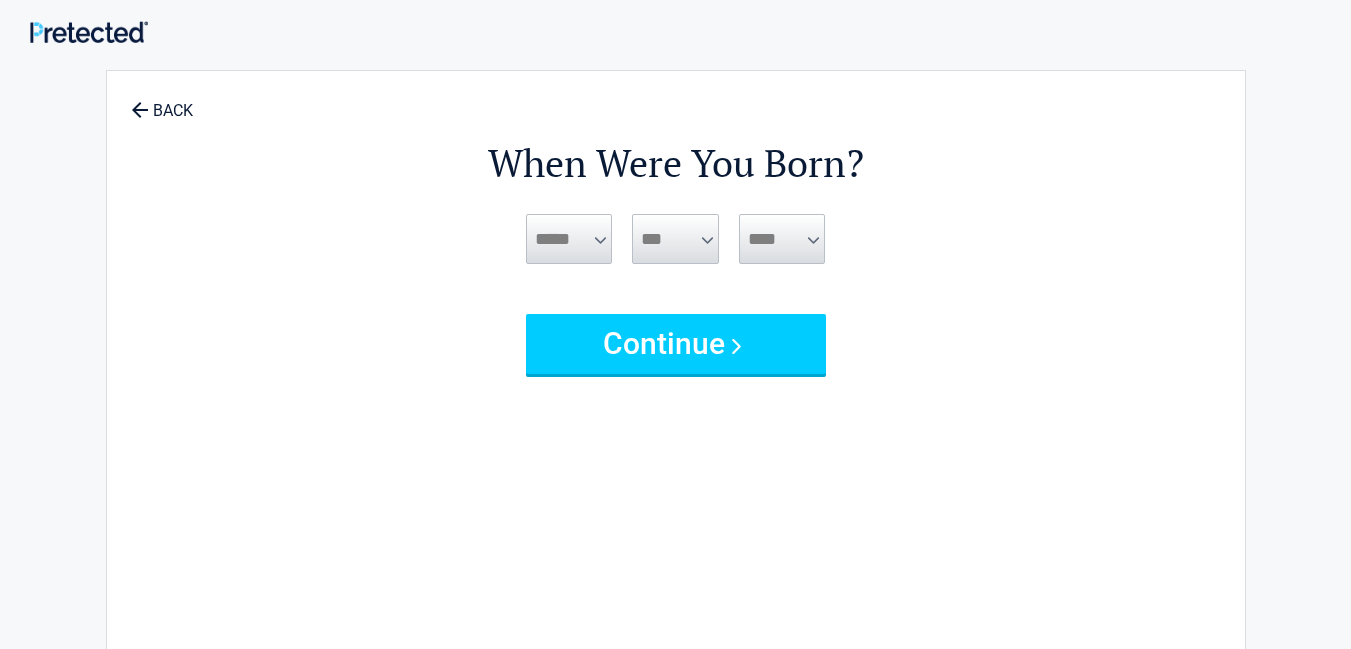 click on "*****
***
***
***
***
***
***
***
***
***
***
***
***" at bounding box center [569, 239] 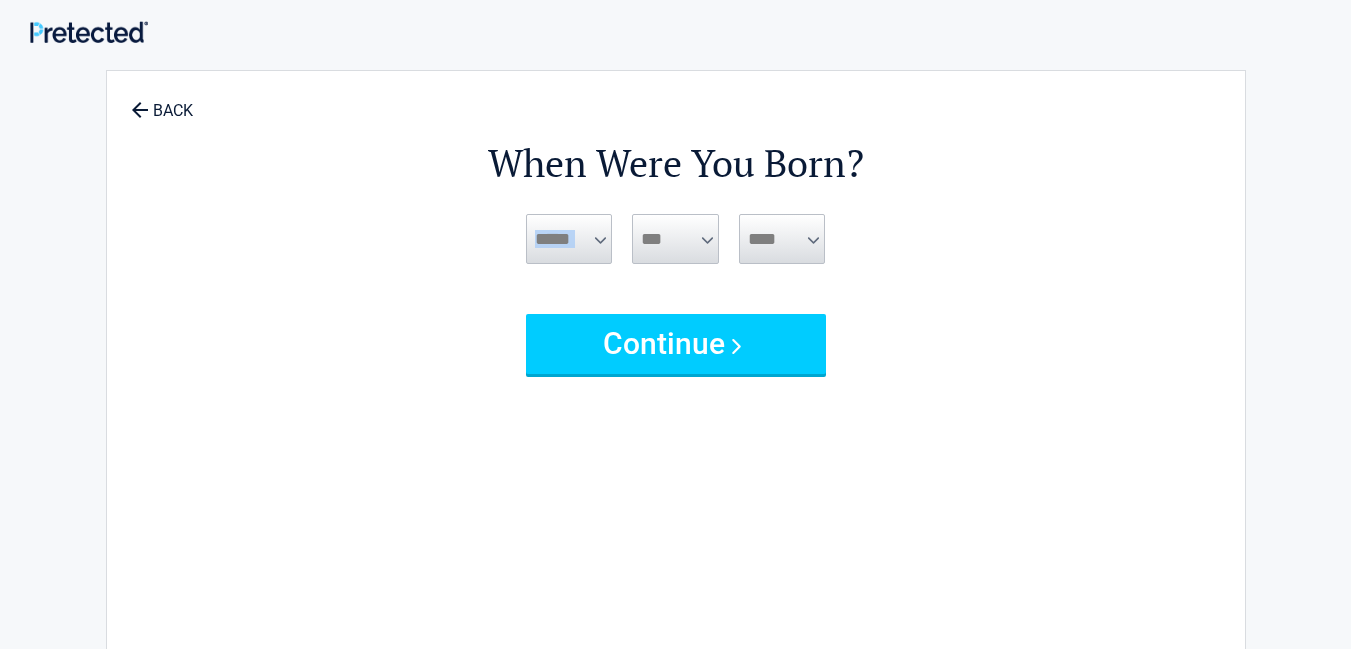 click on "*****
***
***
***
***
***
***
***
***
***
***
***
***" at bounding box center (569, 239) 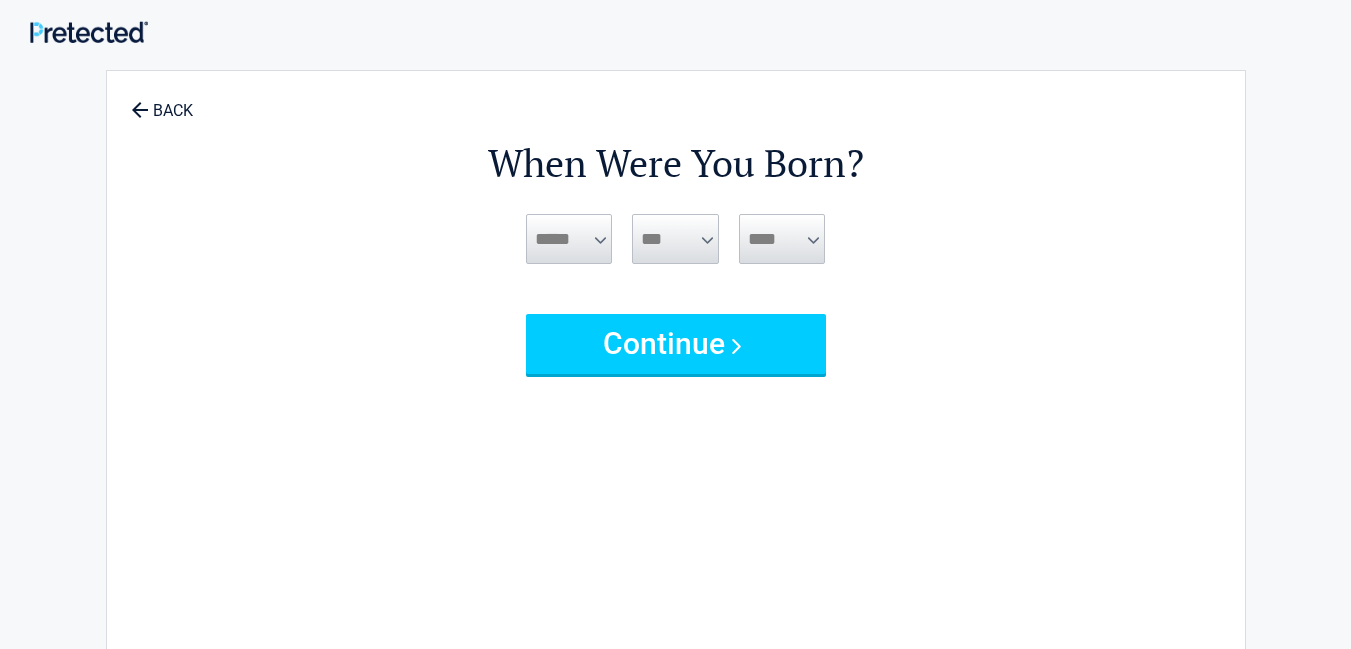 click on "*****
***
***
***
***
***
***
***
***
***
***
***
***" at bounding box center (569, 239) 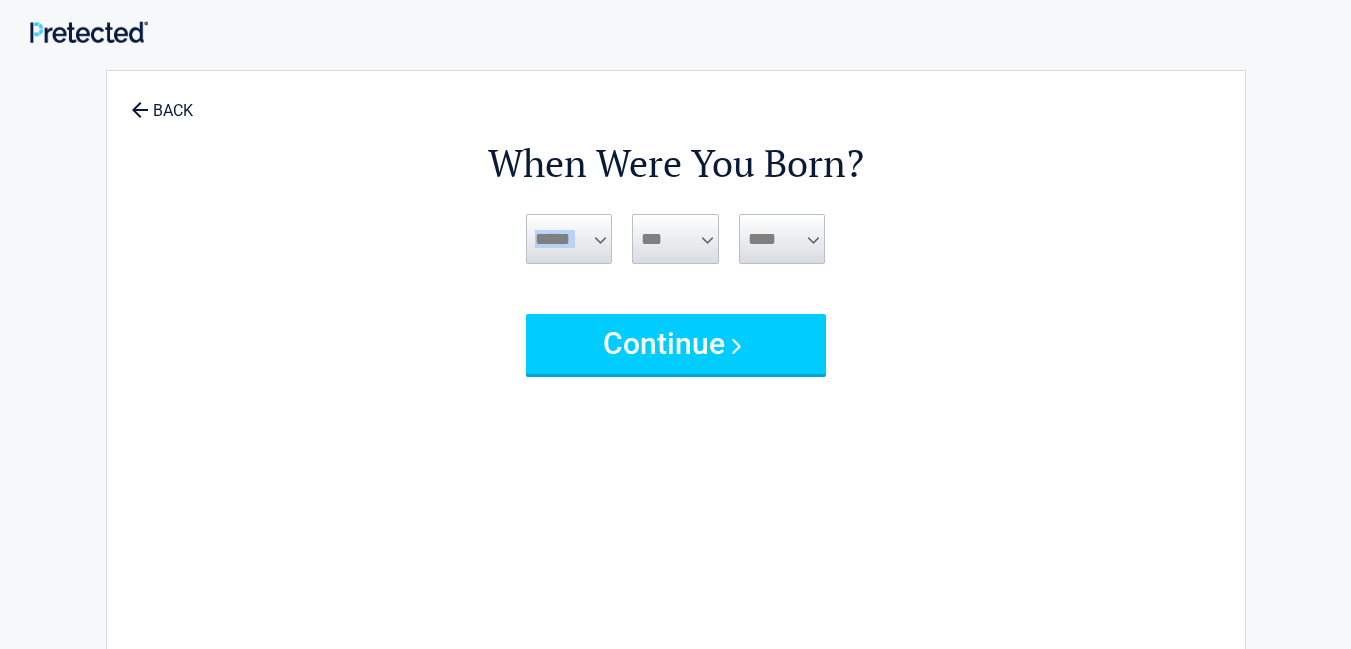 click on "*****
***
***
***
***
***
***
***
***
***
***
***
***" at bounding box center (569, 239) 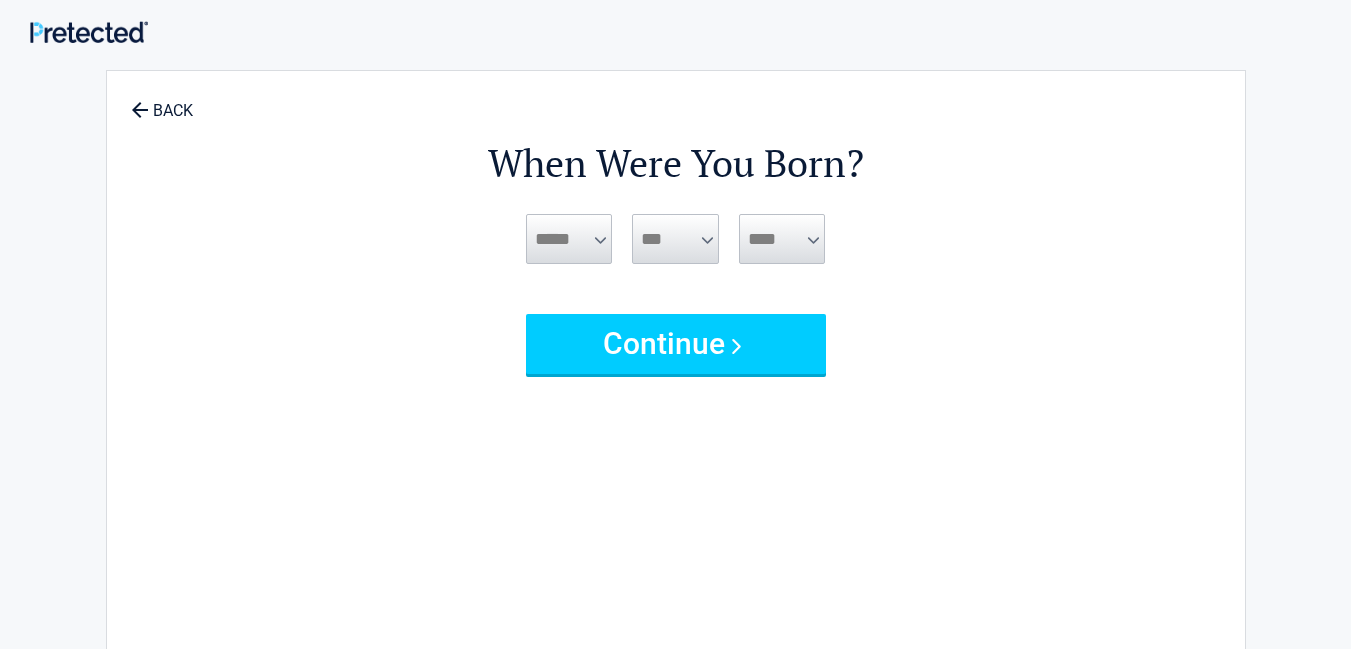click on "*****
***
***
***
***
***
***
***
***
***
***
***
***" at bounding box center [569, 239] 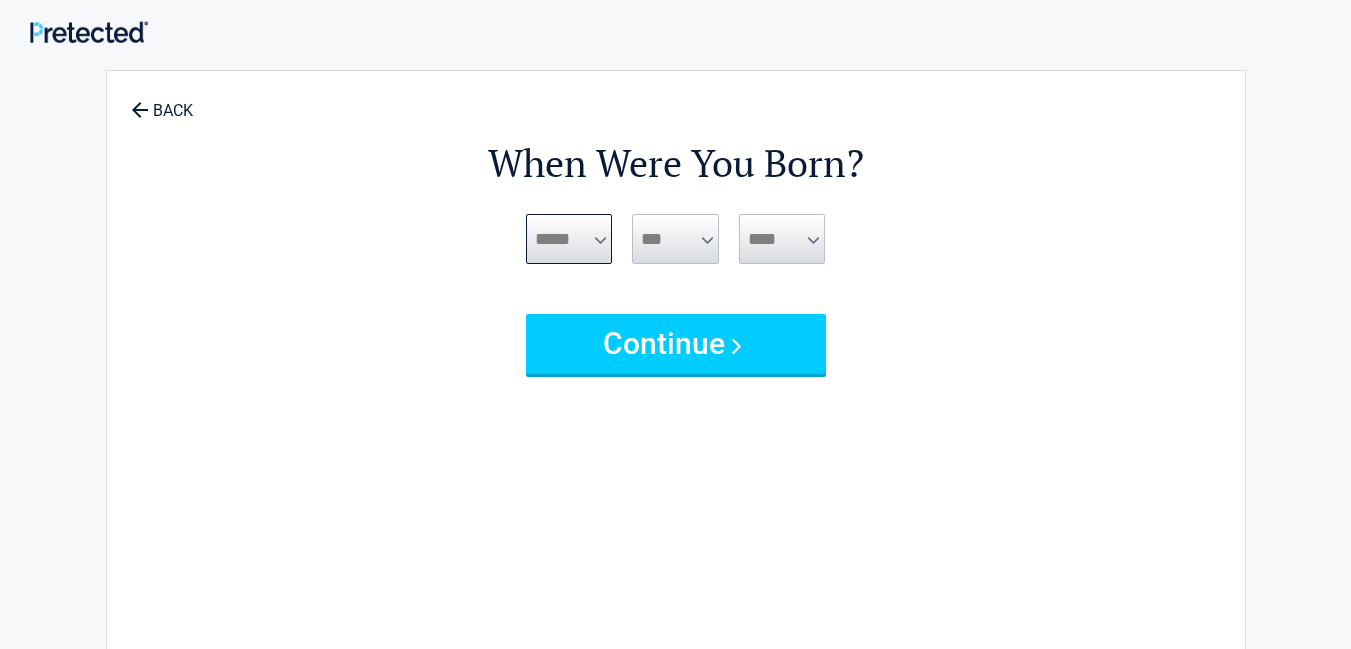 click on "*****
***
***
***
***
***
***
***
***
***
***
***
***" at bounding box center (569, 239) 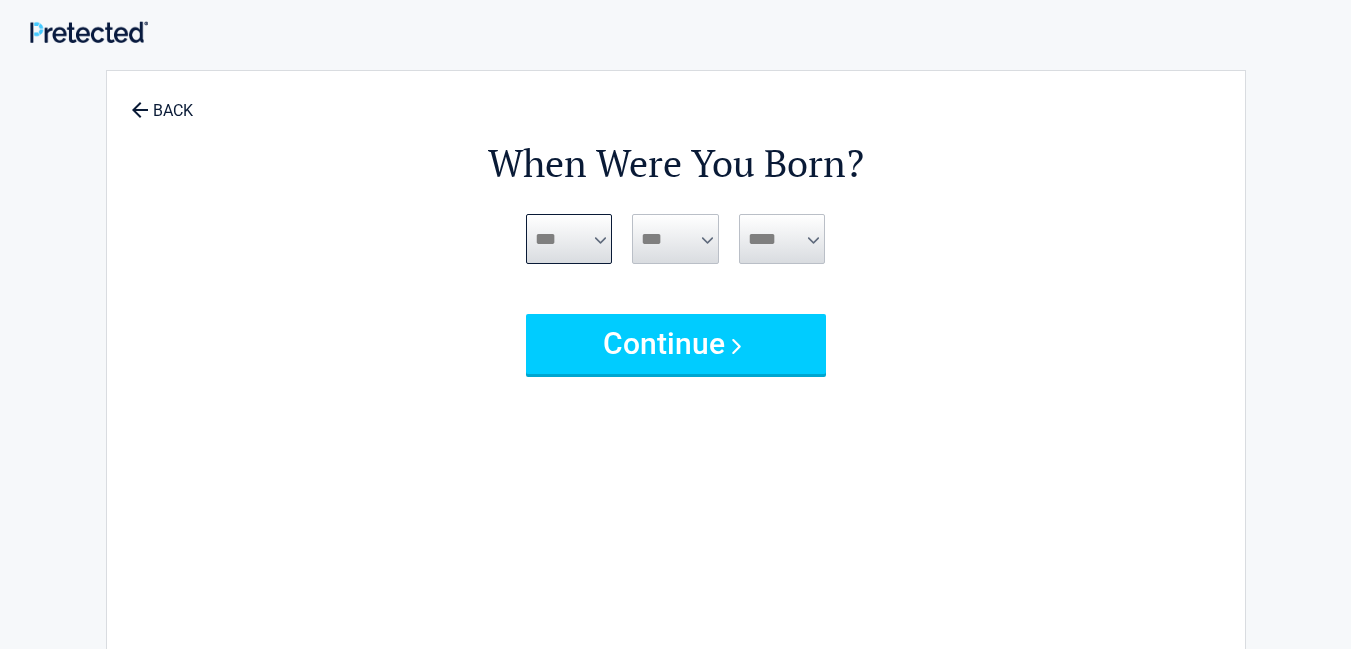 click on "*****
***
***
***
***
***
***
***
***
***
***
***
***" at bounding box center [569, 239] 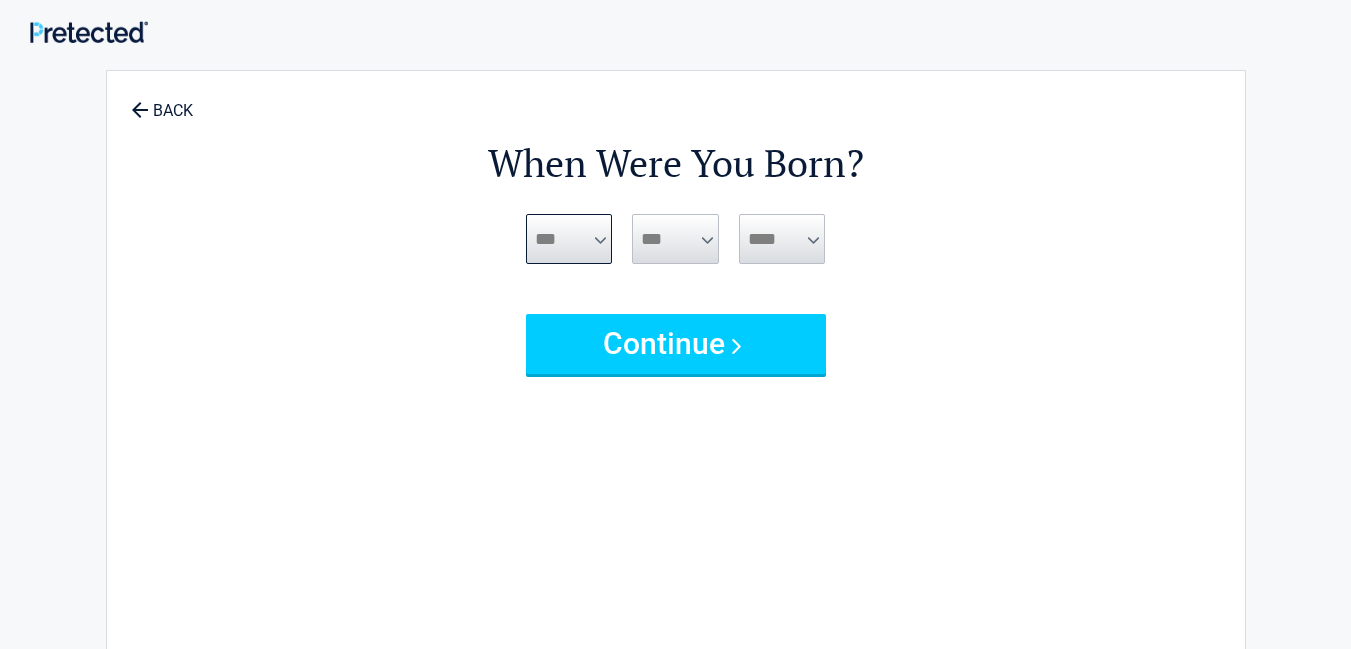 scroll, scrollTop: 0, scrollLeft: 0, axis: both 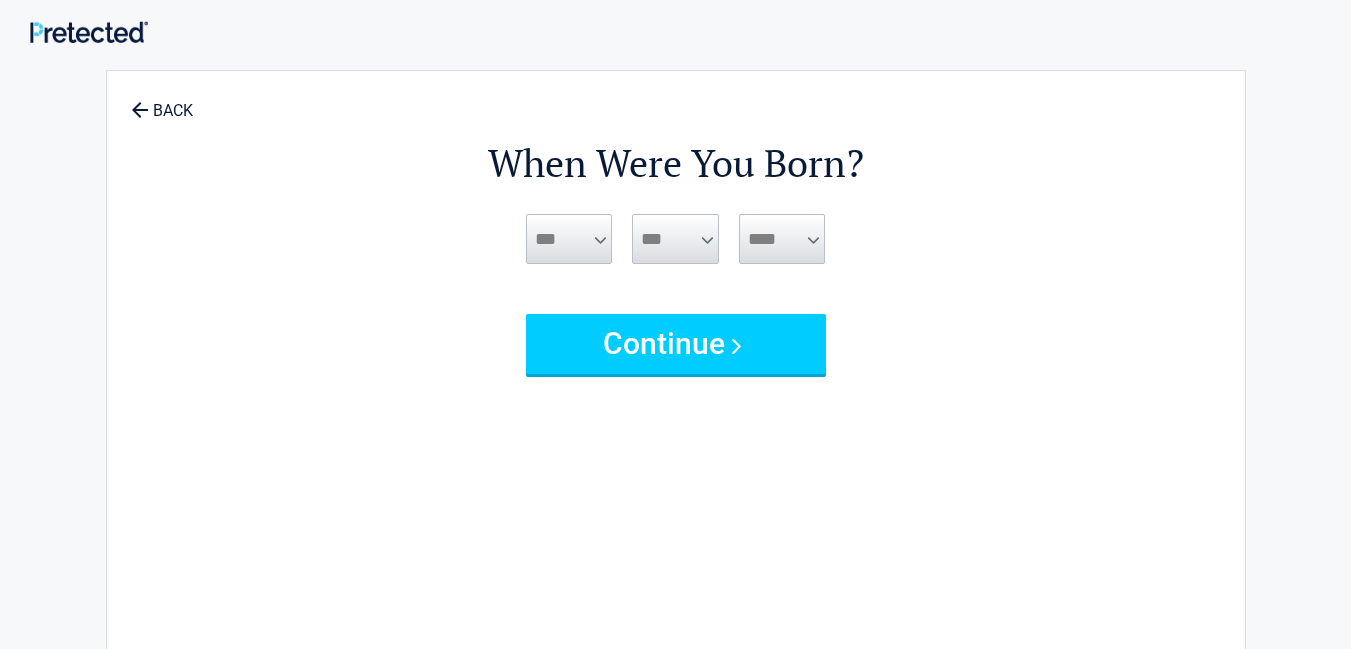 click on "*** * * * * * * * * * ** ** ** ** ** ** ** ** ** ** ** ** ** ** ** ** ** ** ** ** **" at bounding box center (675, 239) 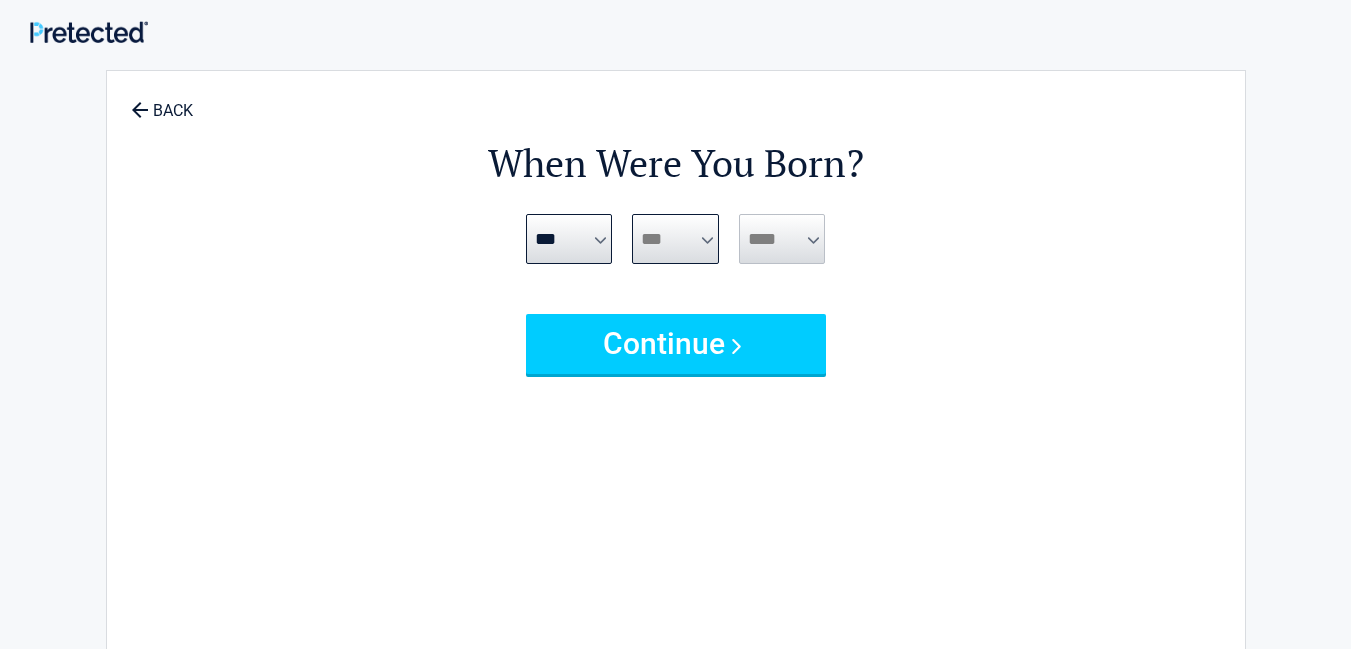 click on "*** * * * * * * * * * ** ** ** ** ** ** ** ** ** ** ** ** ** ** ** ** ** ** ** ** **" at bounding box center [675, 239] 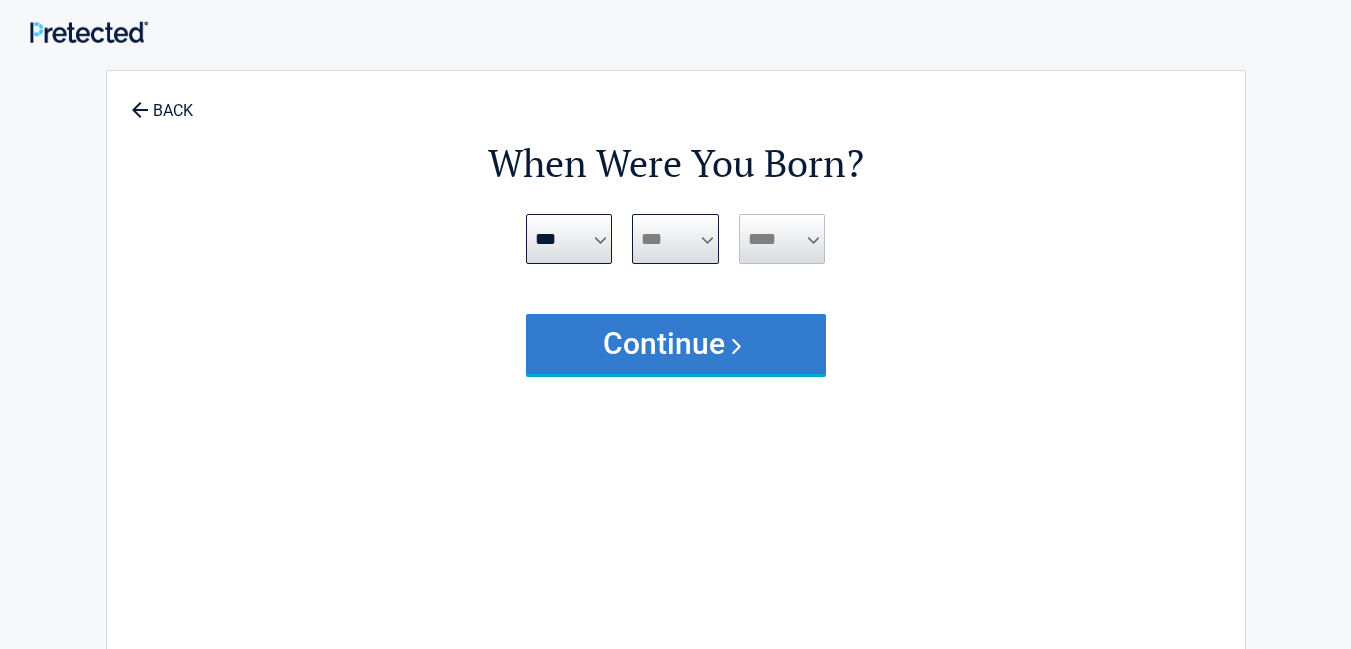 select on "**" 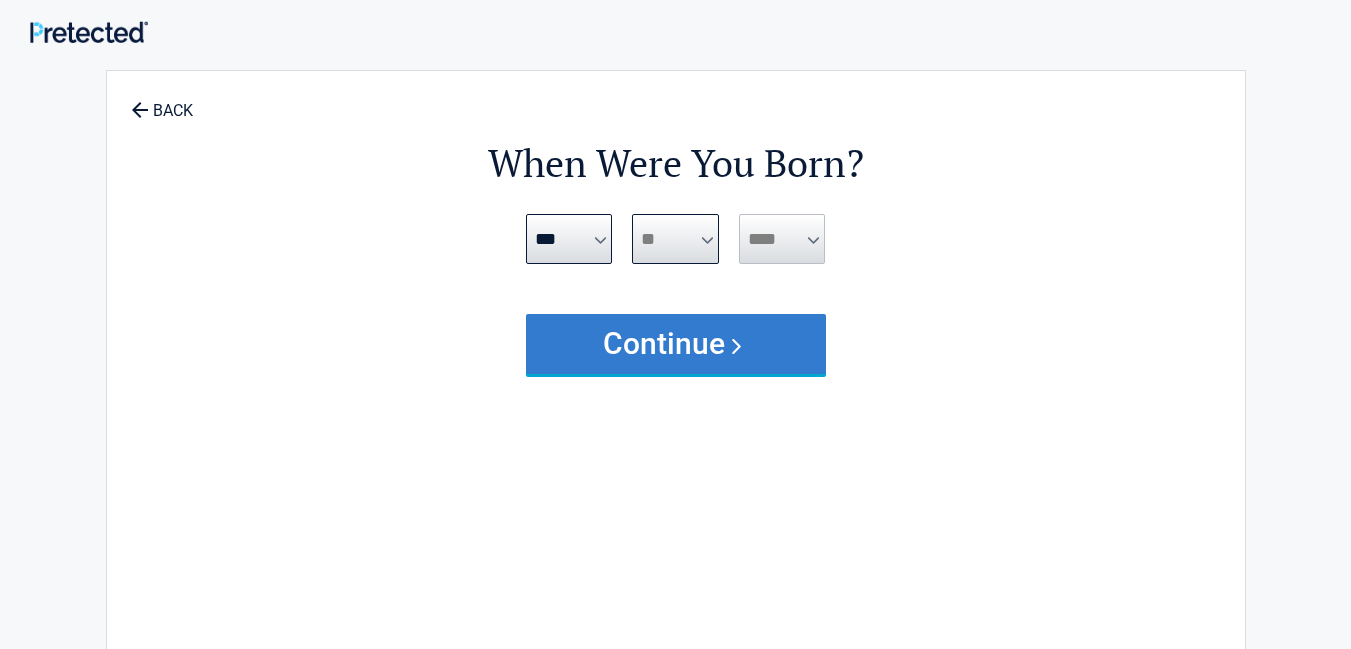 click on "*** * * * * * * * * * ** ** ** ** ** ** ** ** ** ** ** ** ** ** ** ** ** ** ** ** **" at bounding box center (675, 239) 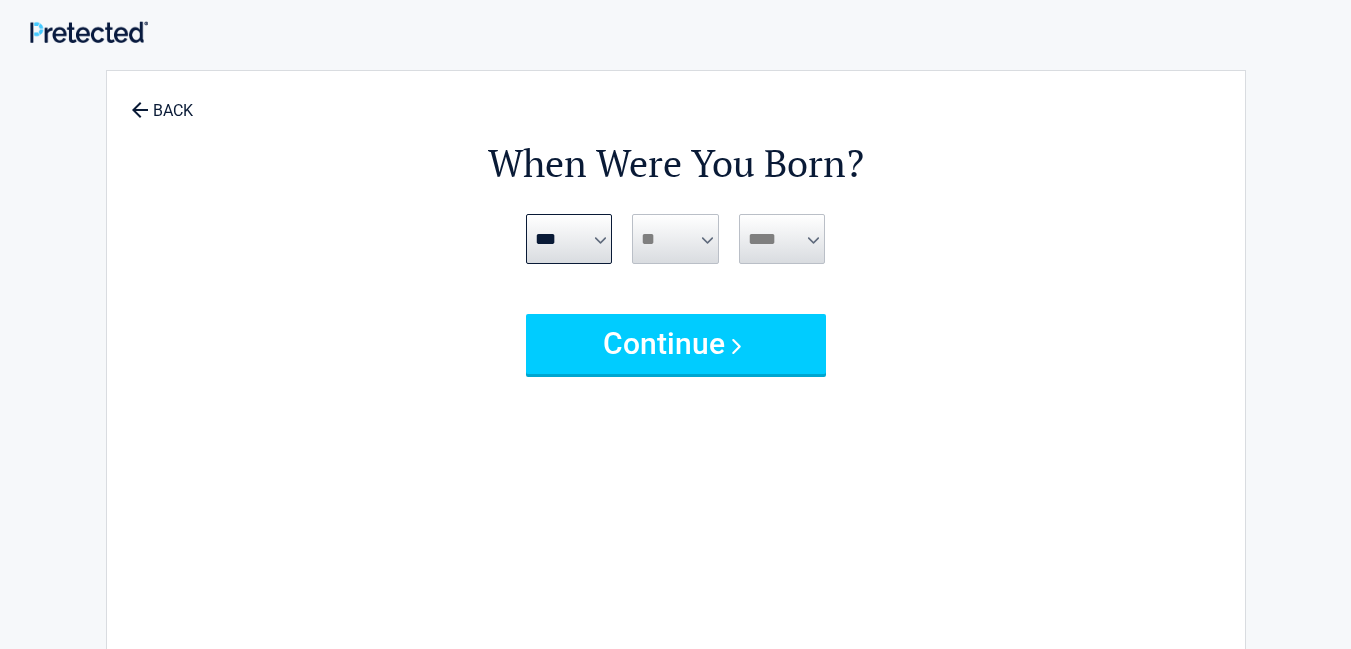 click on "****
****
****
****
****
****
****
****
****
****
****
****
****
****
****
****
****
****
****
****
****
****
****
****
****
****
****
****
****
****
****
****
****
****
****
****
****
****
****
****
****
****
****
****
****
****
****
****
****
****
****
****
****
****
****
****
****
****
****
****
****
****
**** ****" at bounding box center (782, 239) 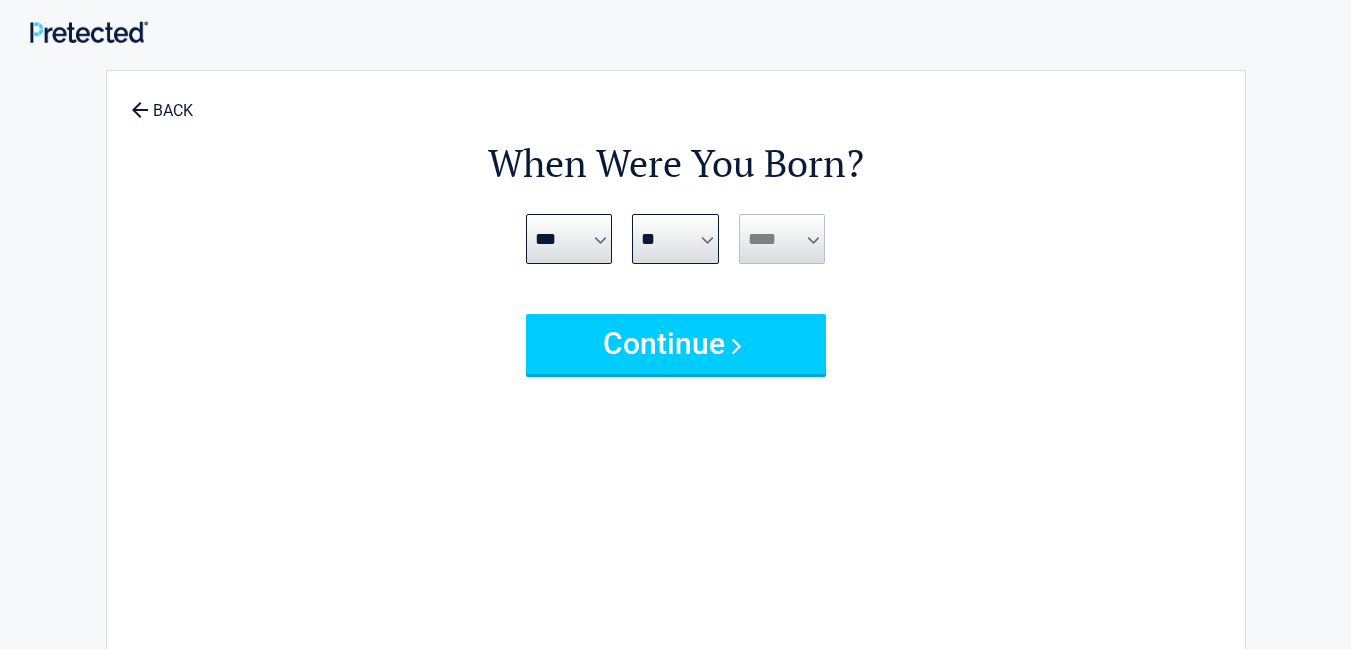 scroll, scrollTop: 0, scrollLeft: 0, axis: both 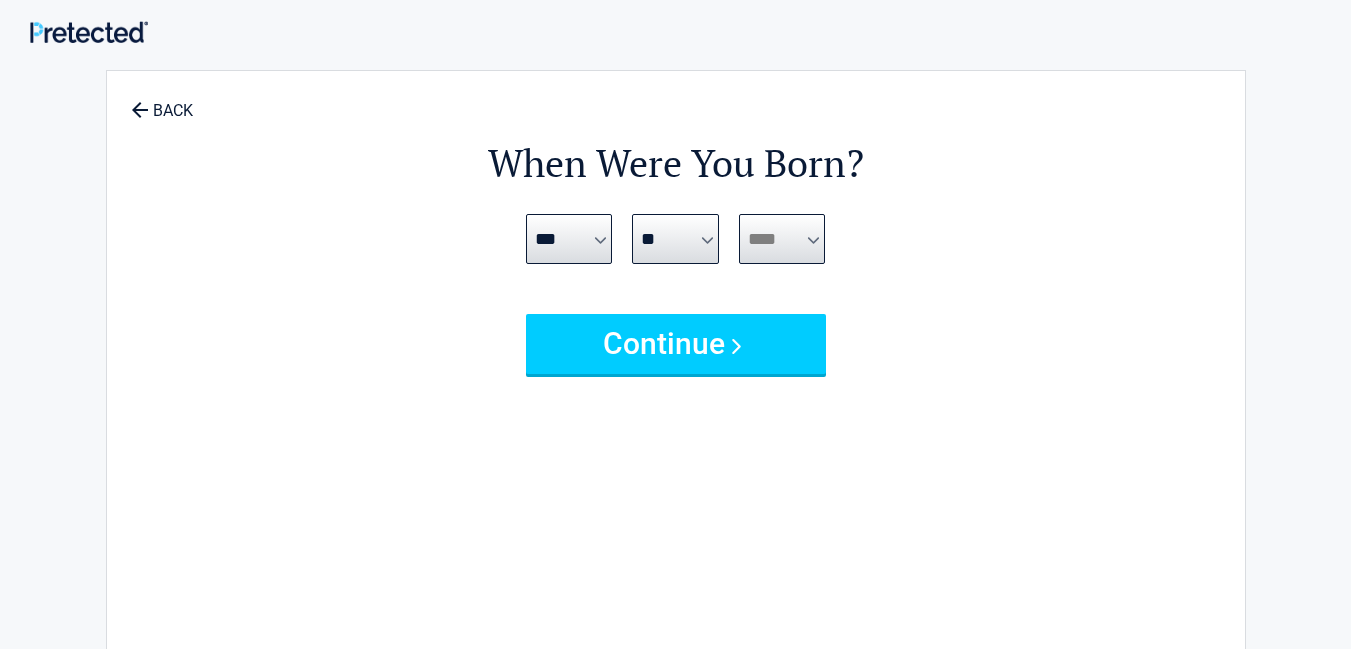 click on "****
****
****
****
****
****
****
****
****
****
****
****
****
****
****
****
****
****
****
****
****
****
****
****
****
****
****
****
****
****
****
****
****
****
****
****
****
****
****
****
****
****
****
****
****
****
****
****
****
****
****
****
****
****
****
****
****
****
****
****
****
****
****
****" at bounding box center [782, 239] 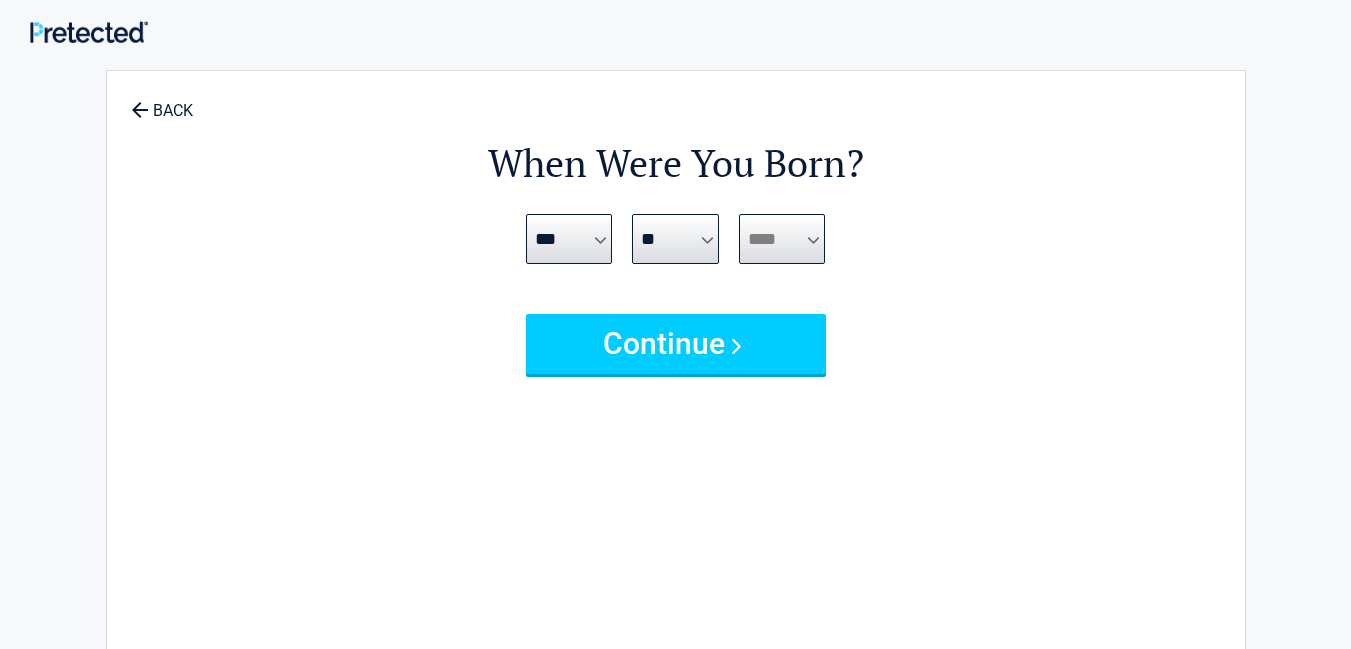 select on "****" 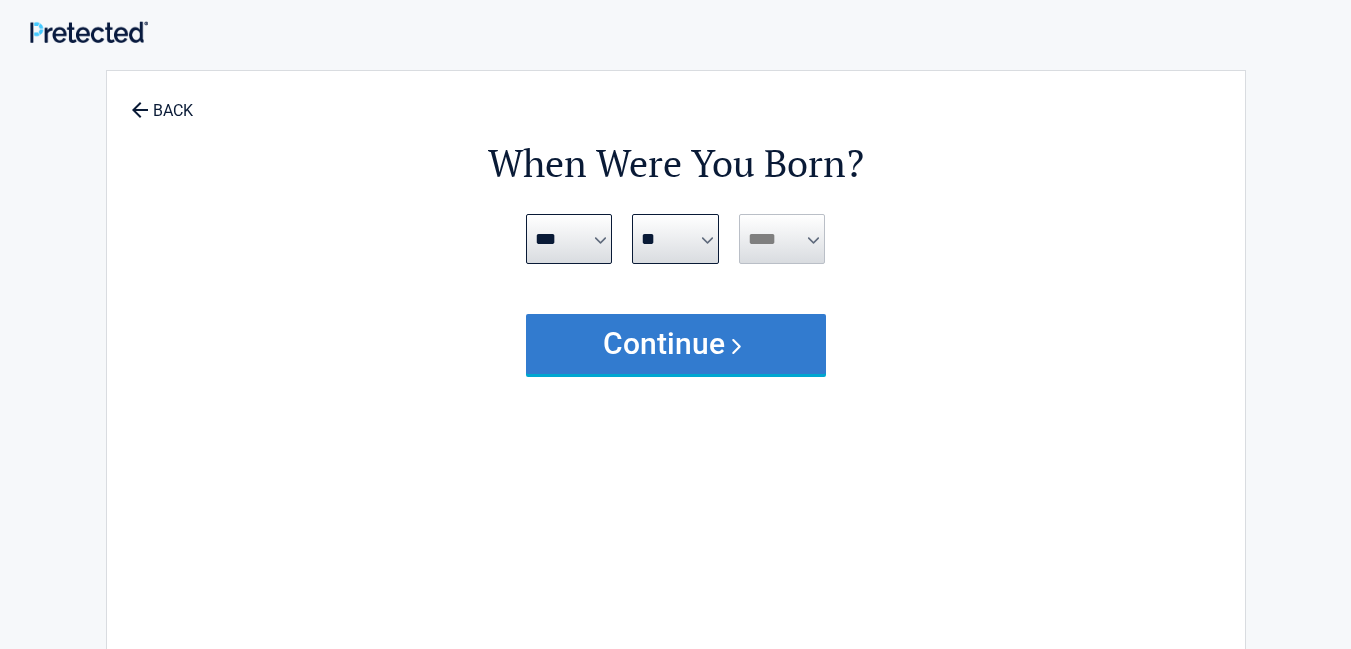 click on "Continue" at bounding box center (676, 344) 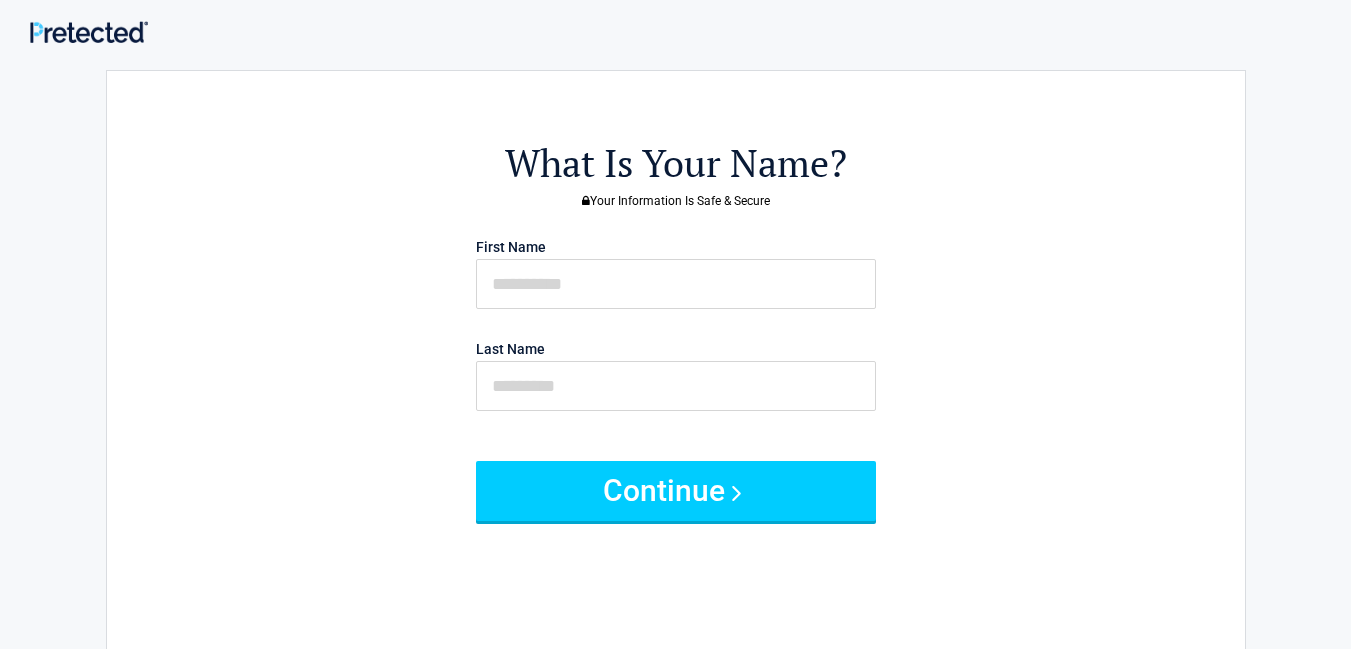 scroll, scrollTop: 0, scrollLeft: 0, axis: both 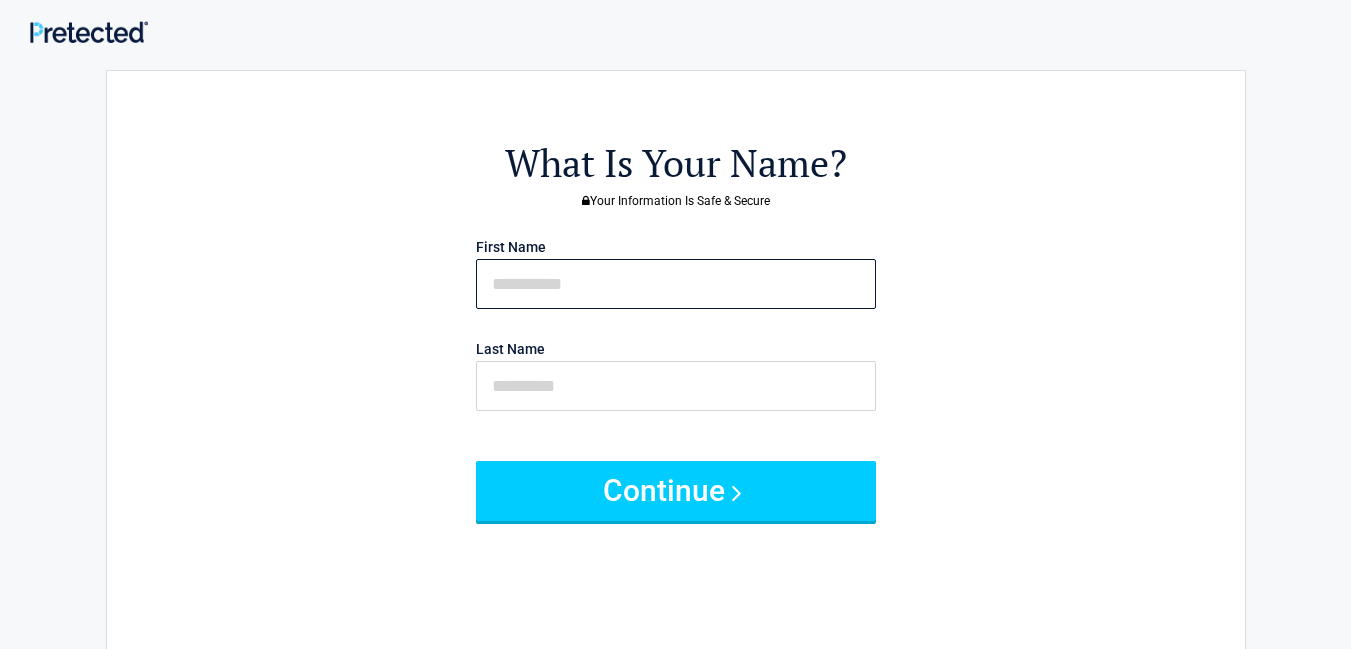 click at bounding box center (676, 284) 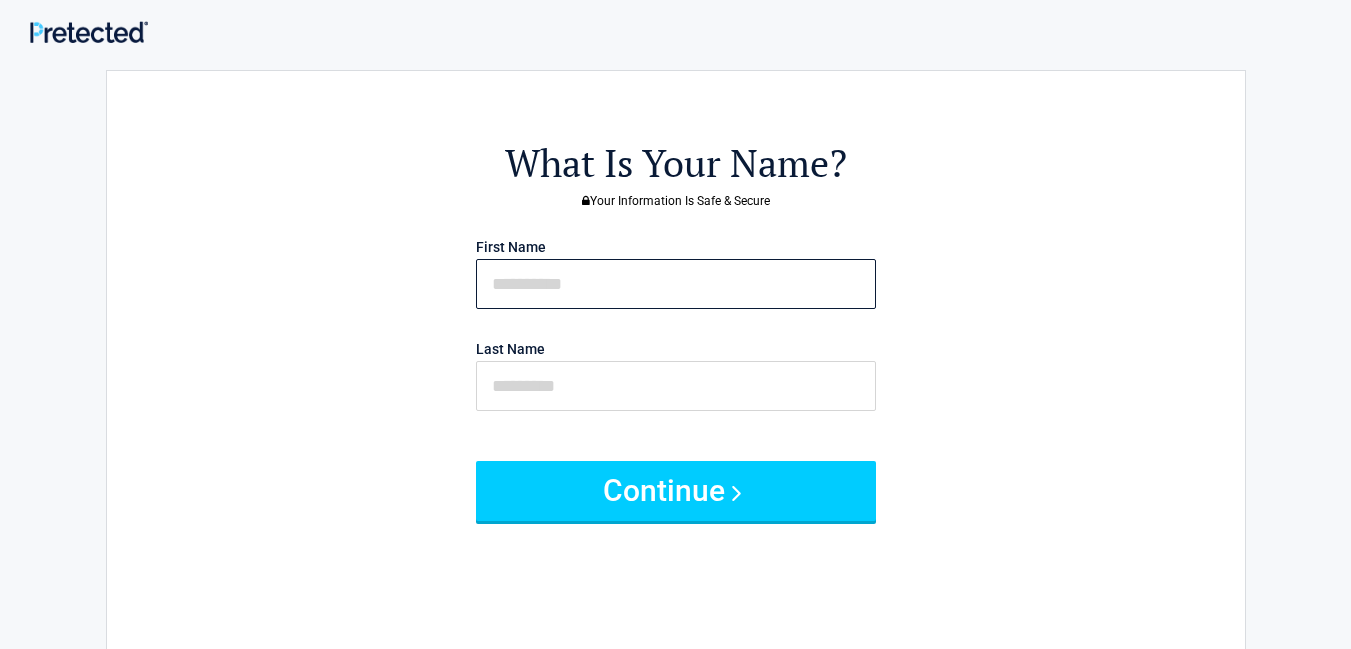 type on "******" 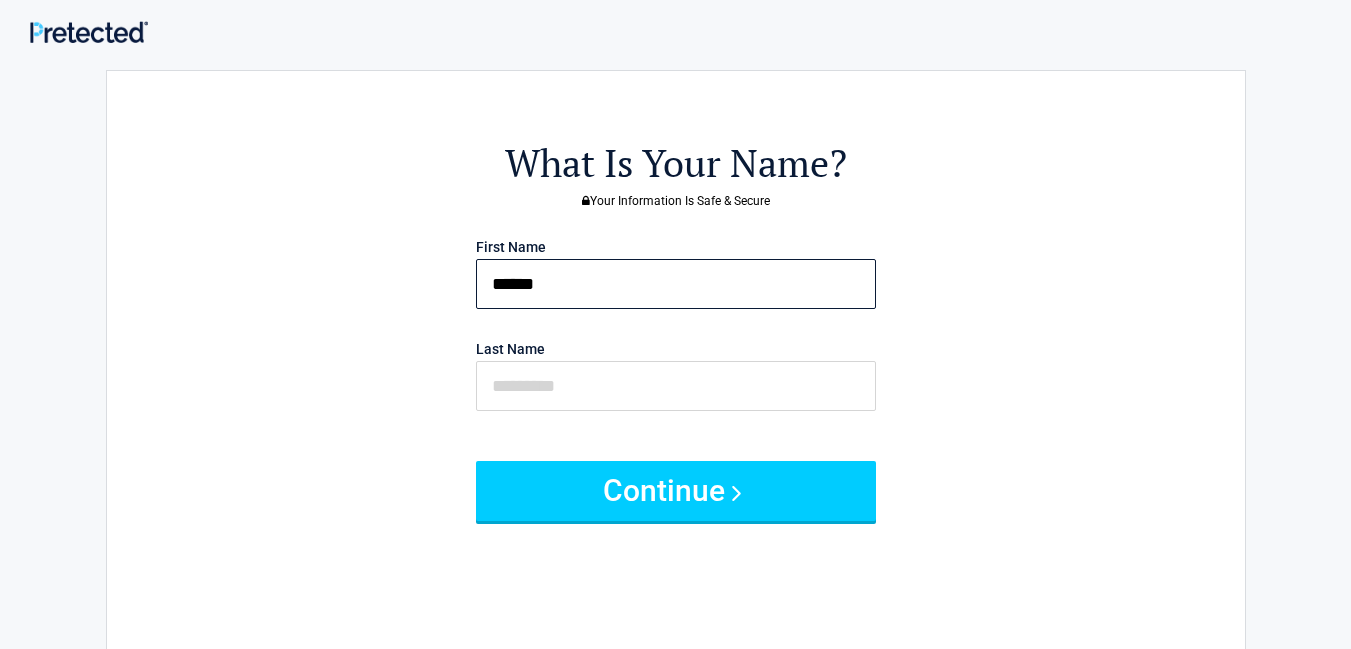 scroll, scrollTop: 0, scrollLeft: 0, axis: both 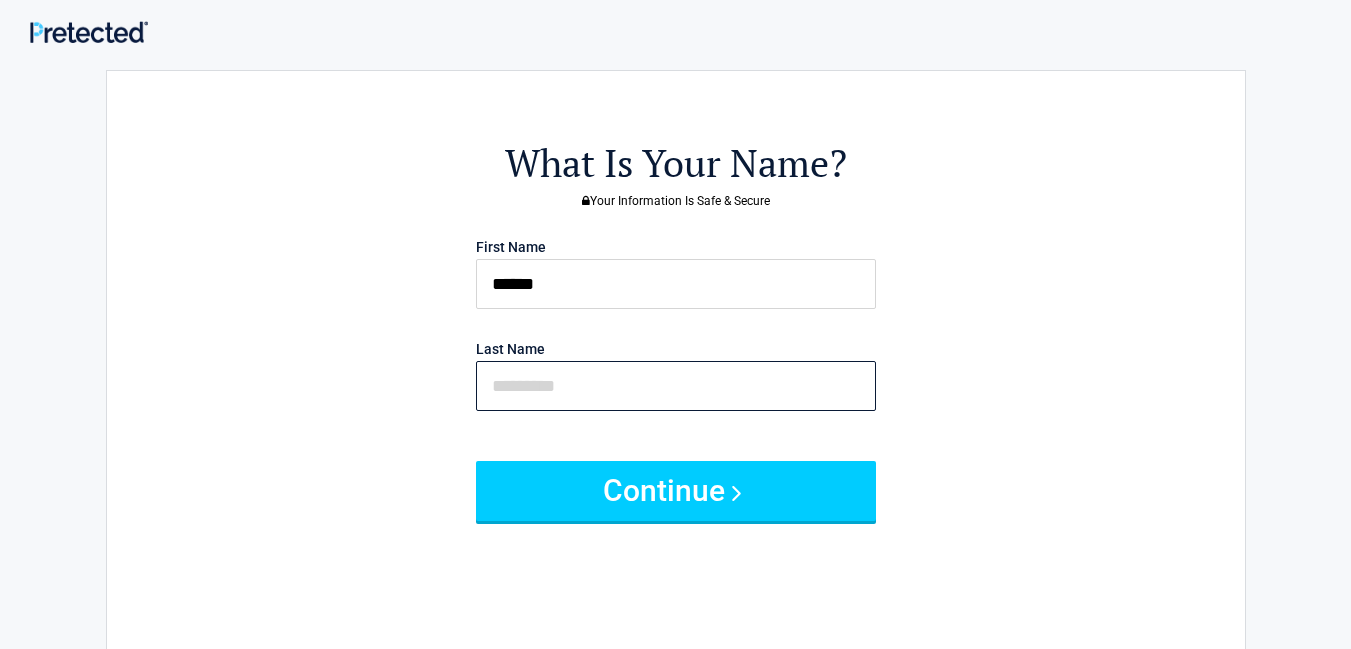 click at bounding box center (676, 386) 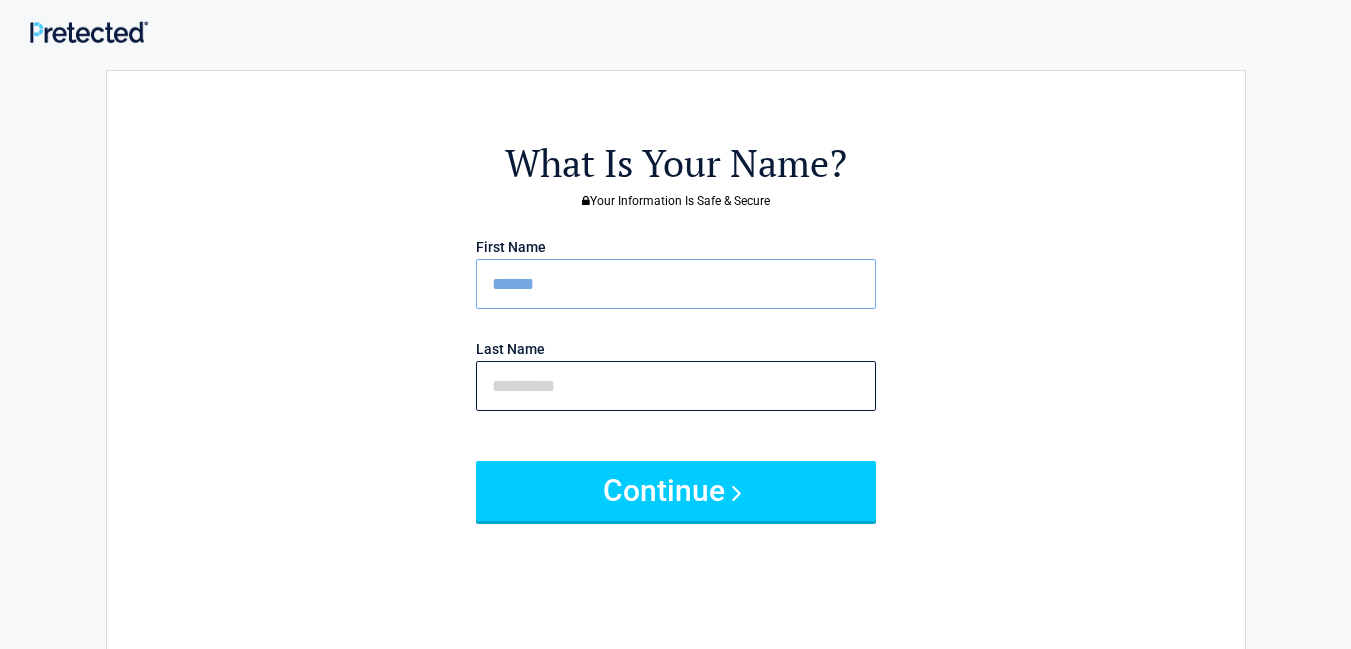 scroll, scrollTop: 0, scrollLeft: 0, axis: both 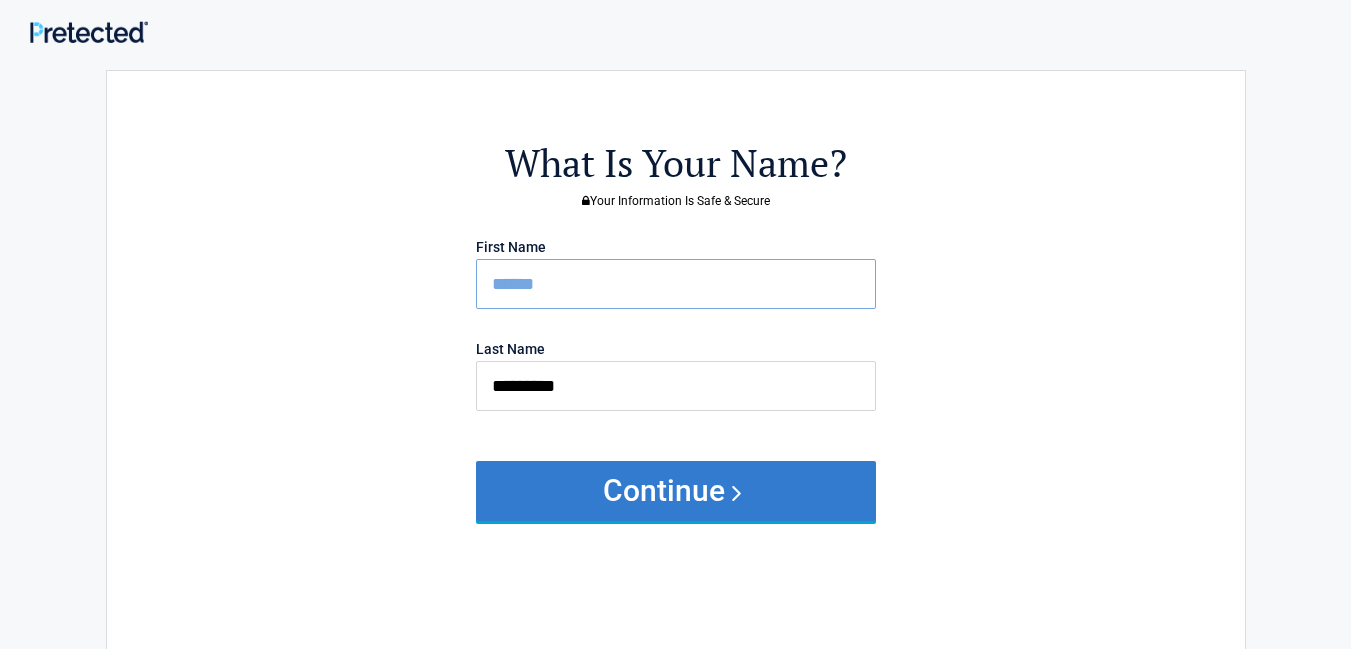 click on "Continue" at bounding box center [676, 491] 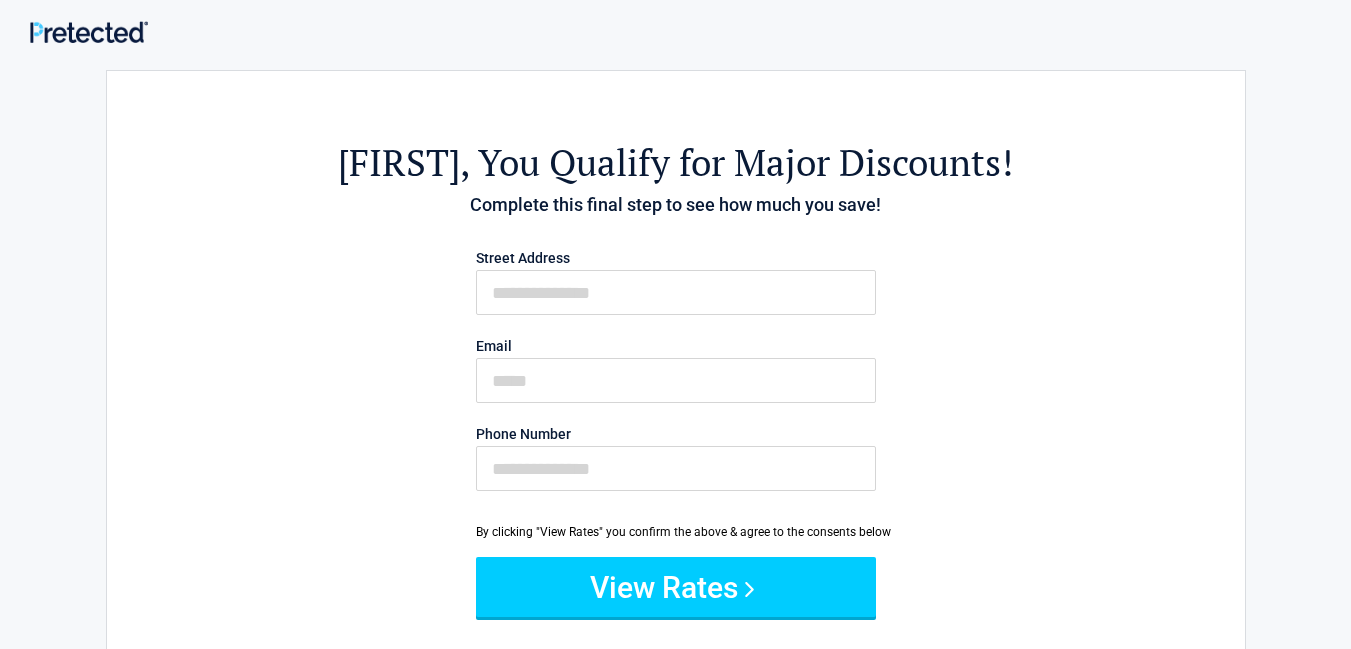 scroll, scrollTop: 0, scrollLeft: 0, axis: both 